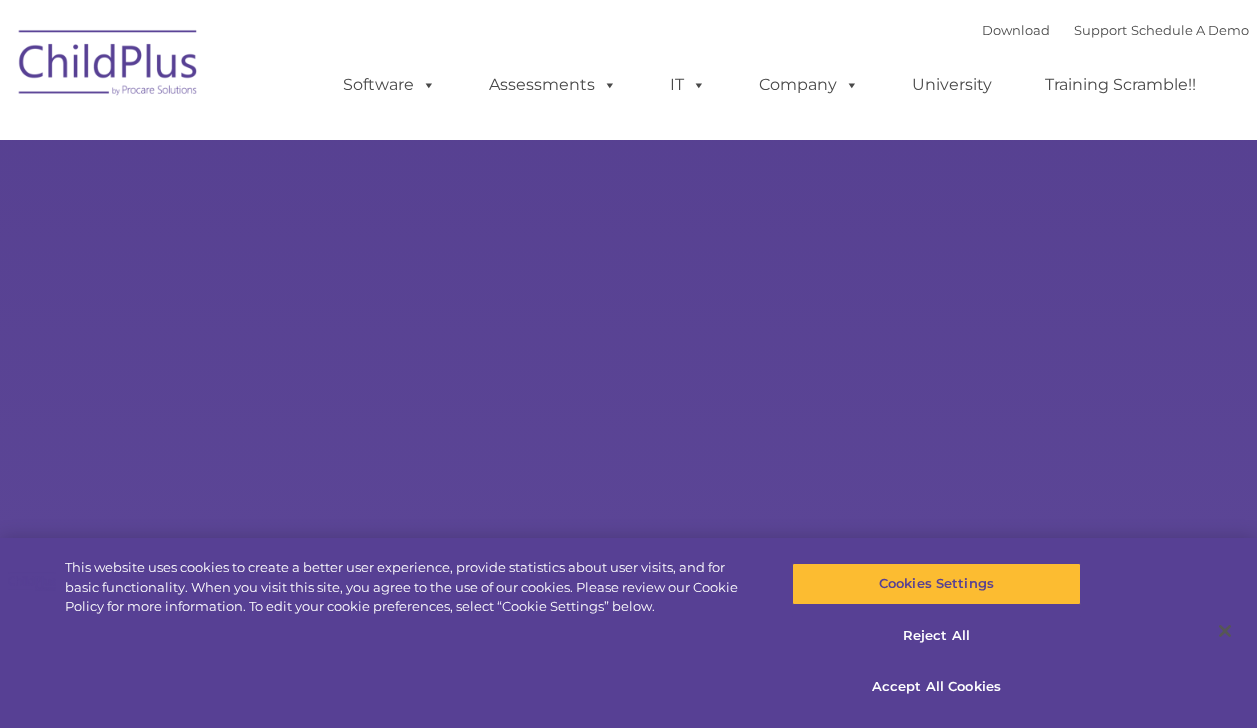 scroll, scrollTop: 0, scrollLeft: 0, axis: both 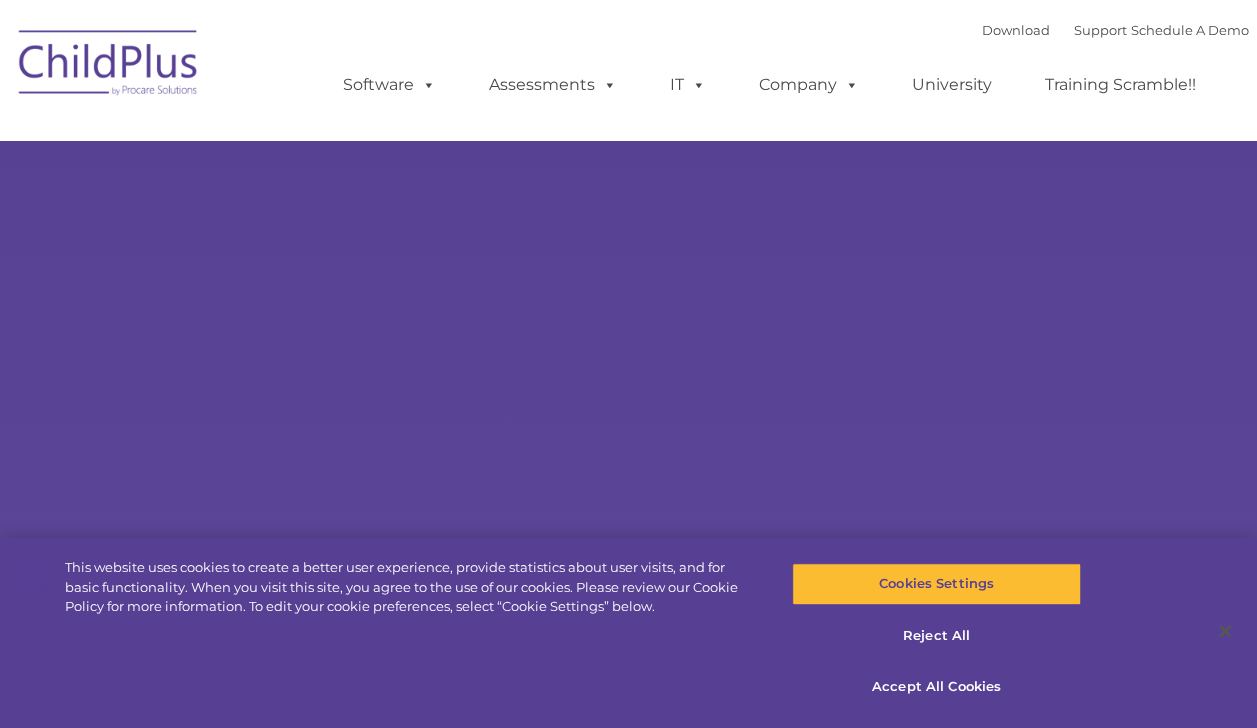 select on "MEDIUM" 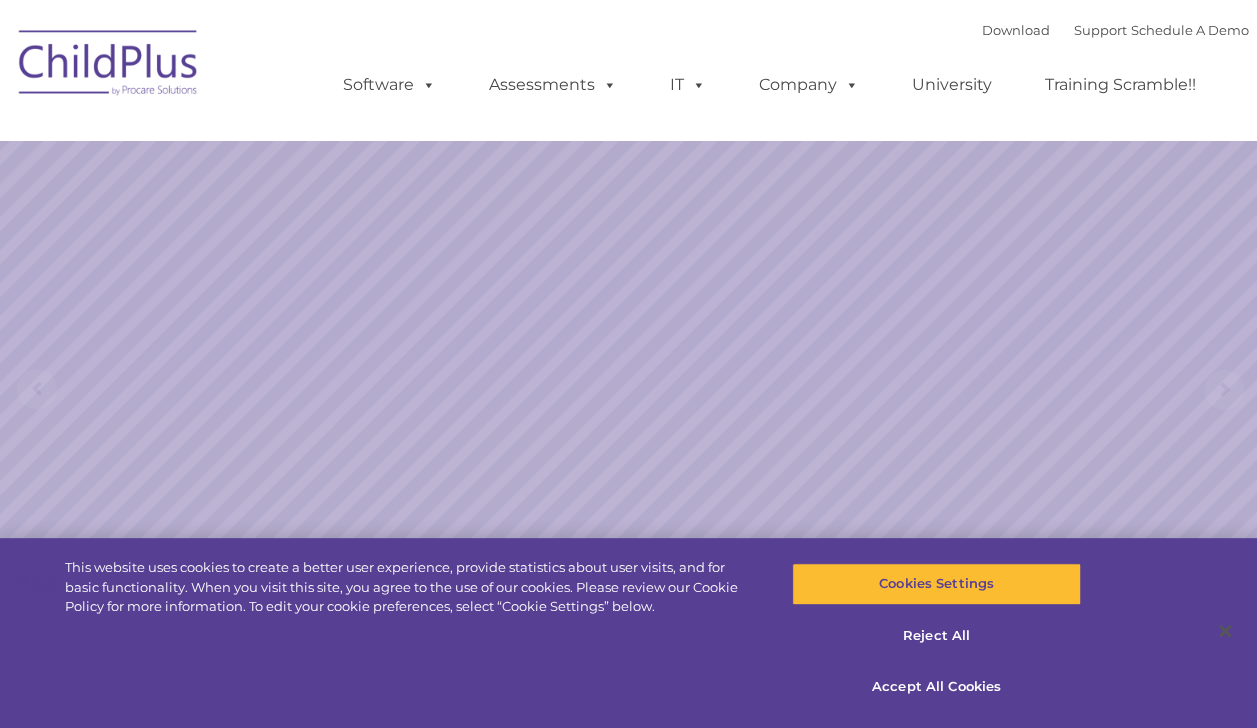 scroll, scrollTop: 0, scrollLeft: 0, axis: both 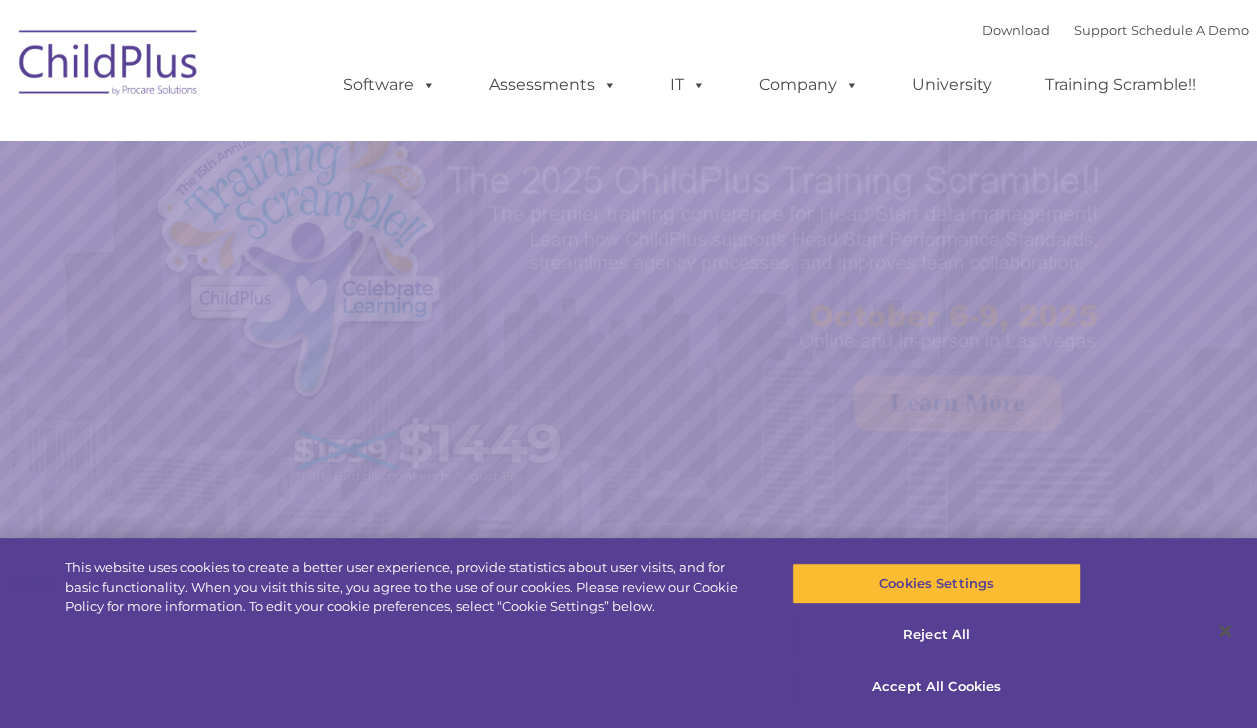 select on "MEDIUM" 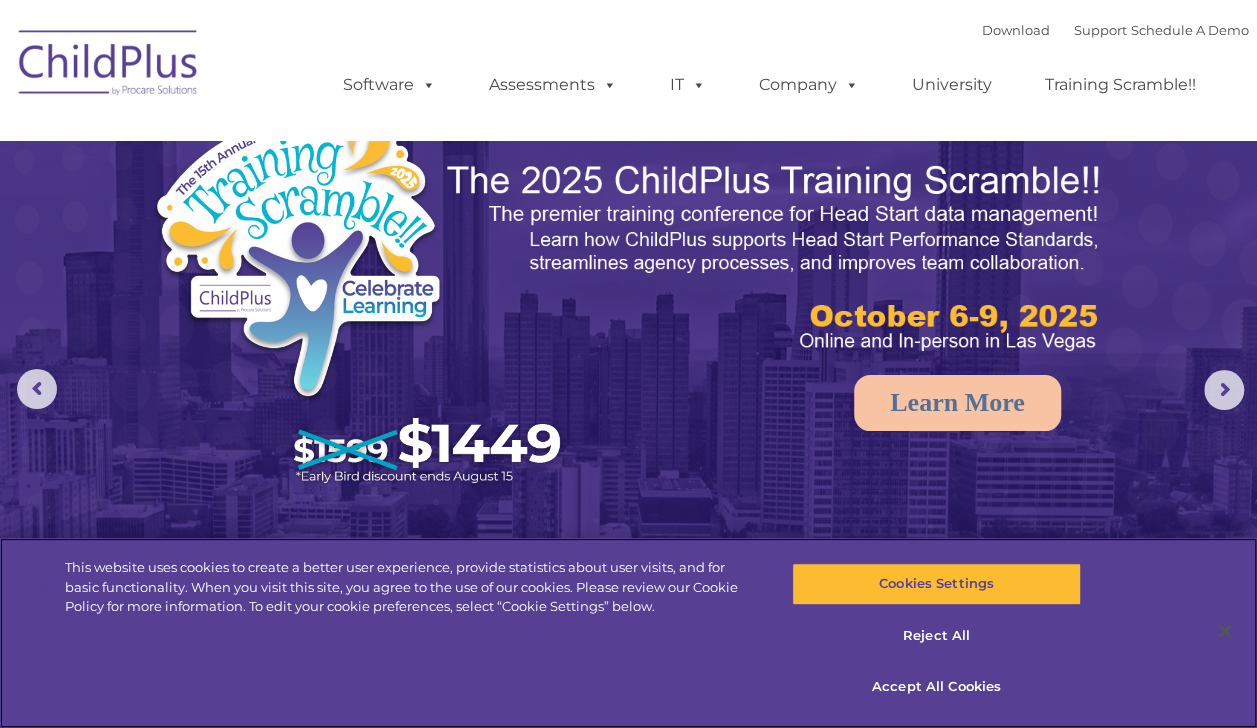 click on "This website uses cookies to create a better user experience, provide statistics about user visits, and for basic functionality. When you visit this site, you agree to the use of our cookies. Please review our Cookie Policy for more information. To edit your cookie preferences, select “Cookie Settings” below. Cookies Settings   Reject All   Accept All Cookies" at bounding box center (628, 633) 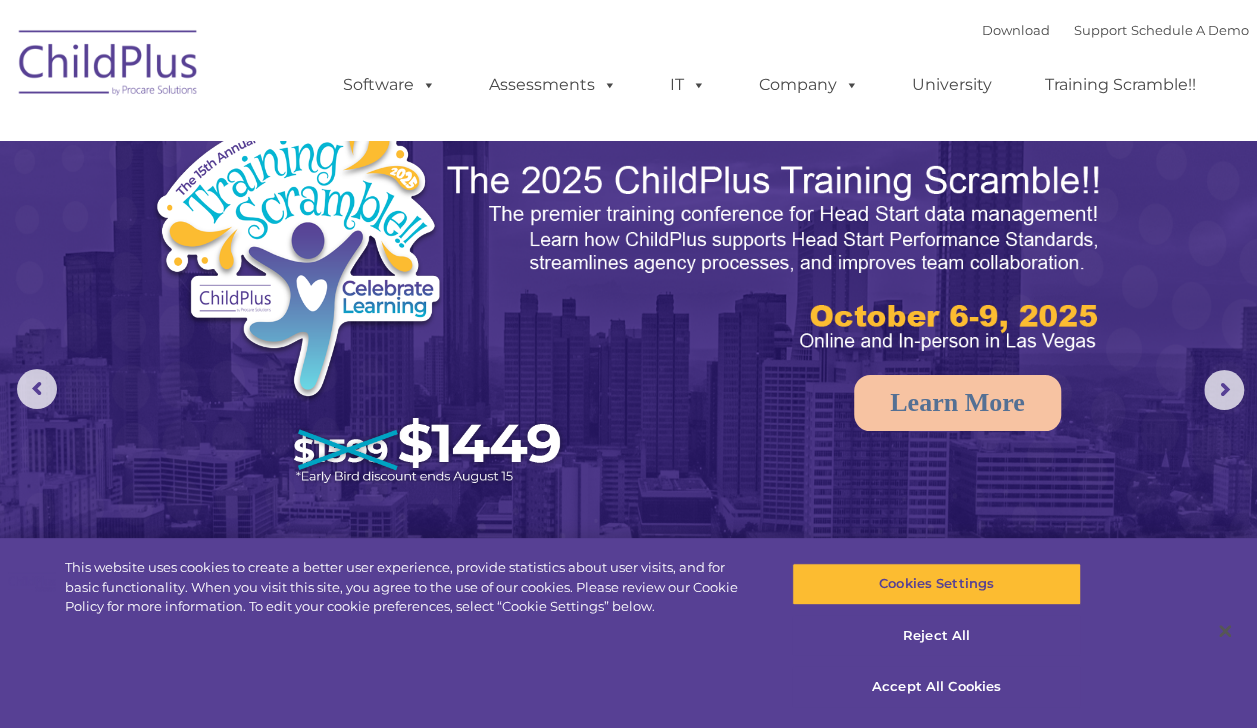 click at bounding box center (628, 395) 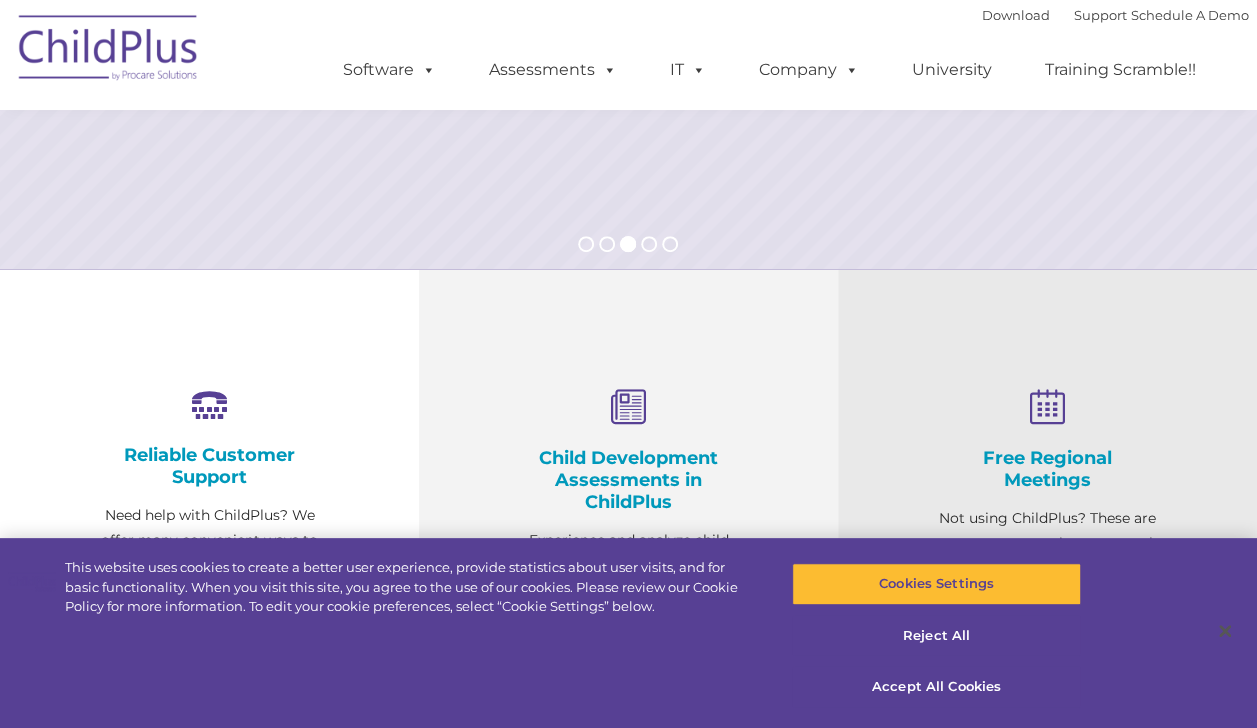 scroll, scrollTop: 520, scrollLeft: 0, axis: vertical 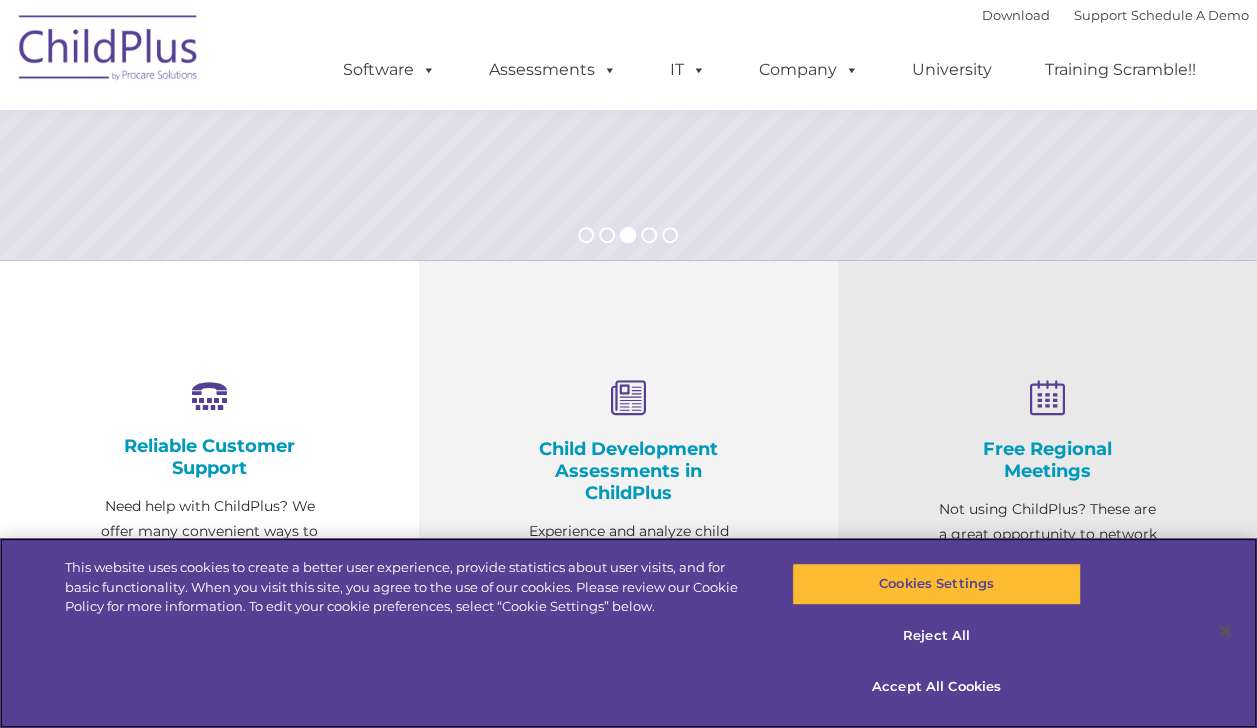 click on "This website uses cookies to create a better user experience, provide statistics about user visits, and for basic functionality. When you visit this site, you agree to the use of our cookies. Please review our Cookie Policy for more information. To edit your cookie preferences, select “Cookie Settings” below. Cookies Settings   Reject All   Accept All Cookies" at bounding box center [628, 633] 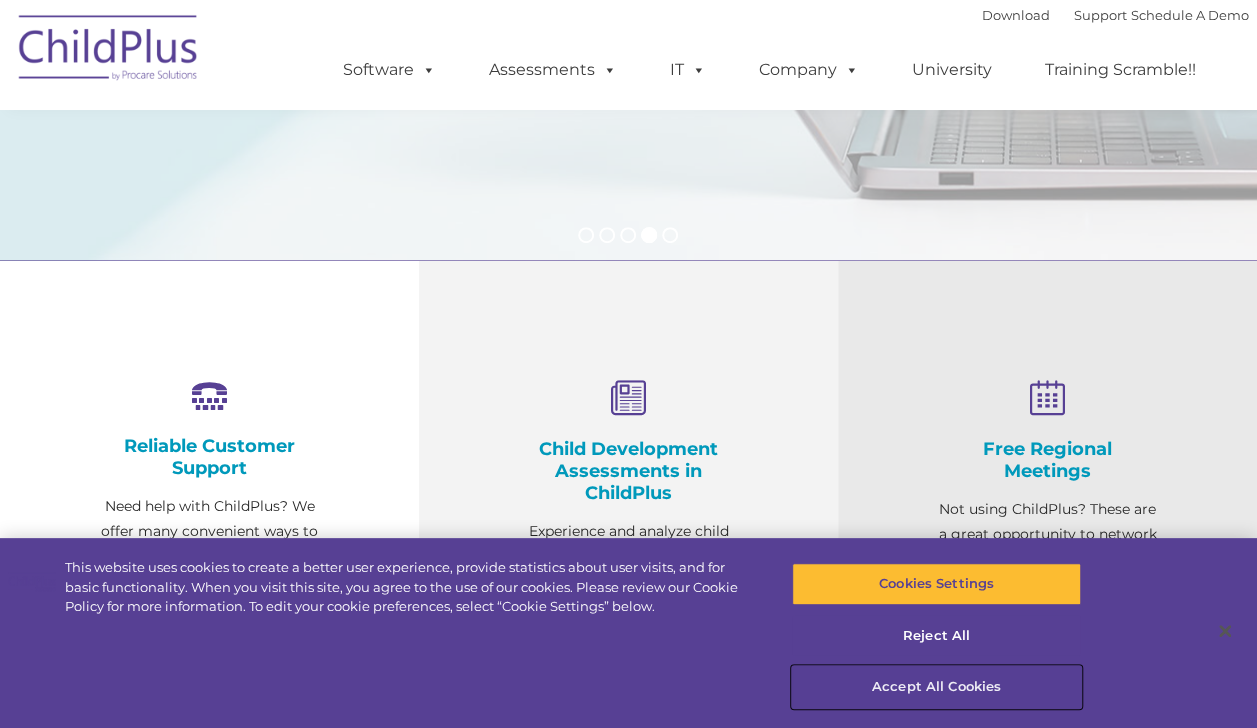 click on "Accept All Cookies" at bounding box center [936, 687] 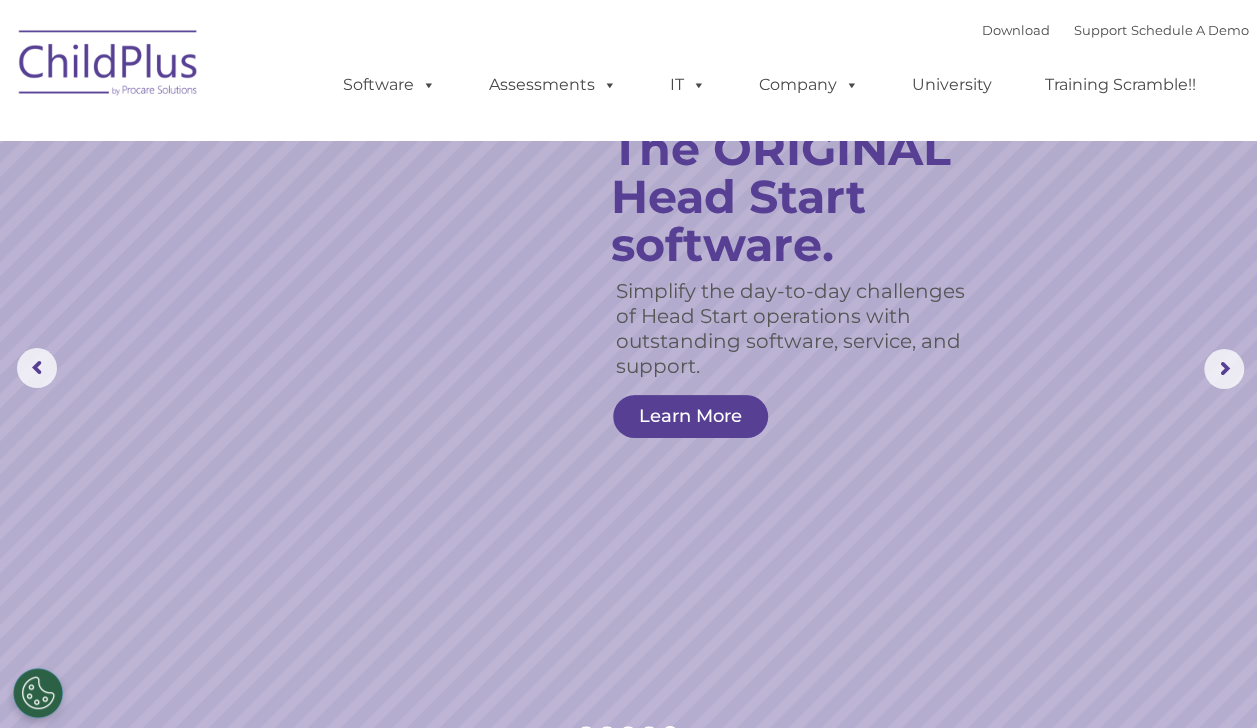 scroll, scrollTop: 0, scrollLeft: 0, axis: both 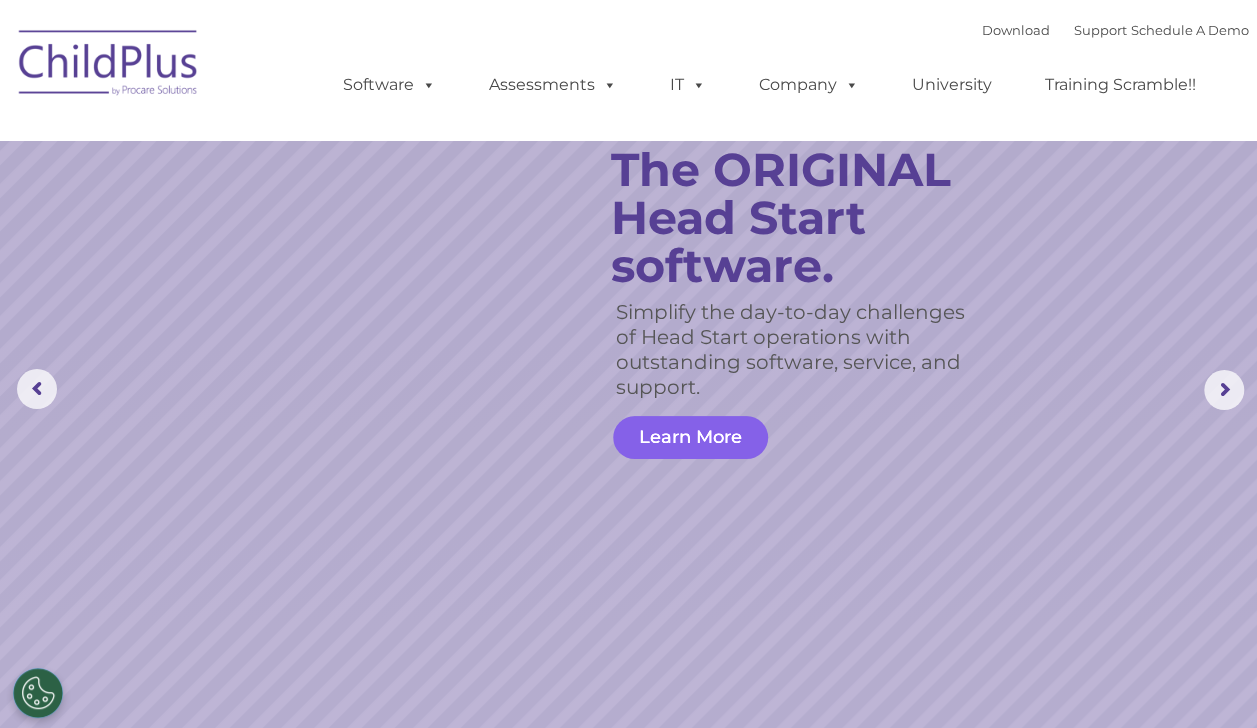 click on "Learn More" at bounding box center [690, 437] 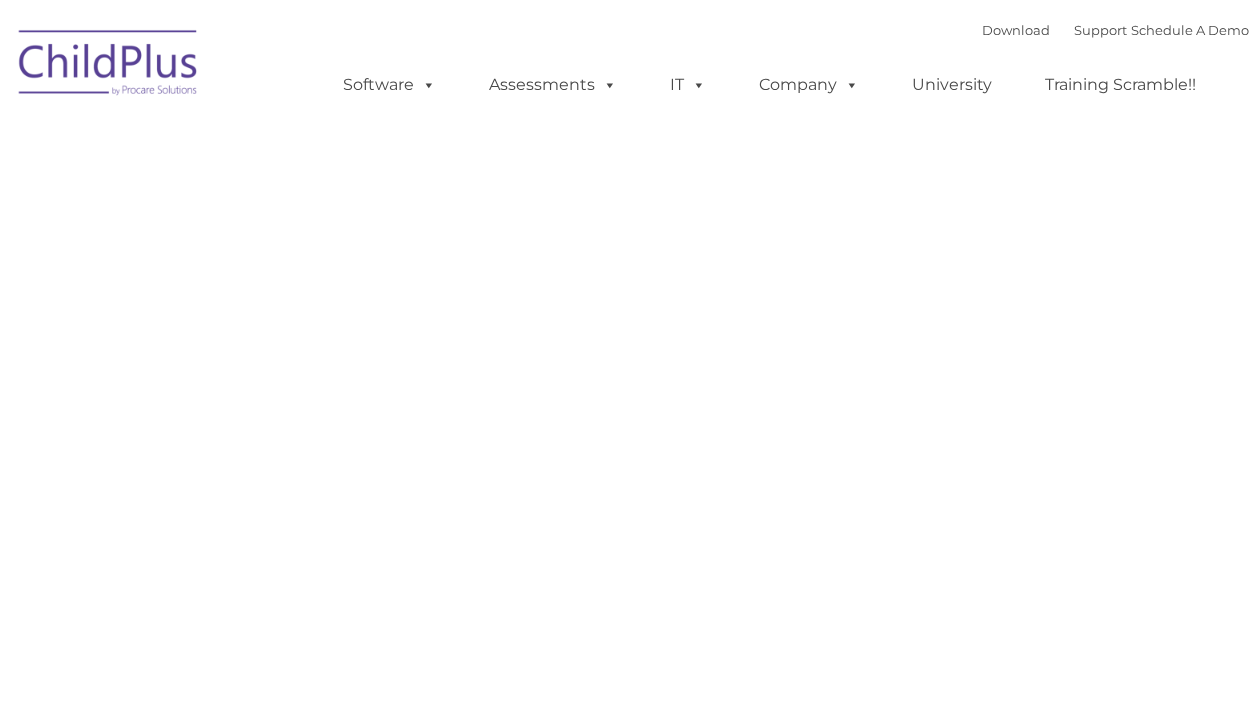scroll, scrollTop: 0, scrollLeft: 0, axis: both 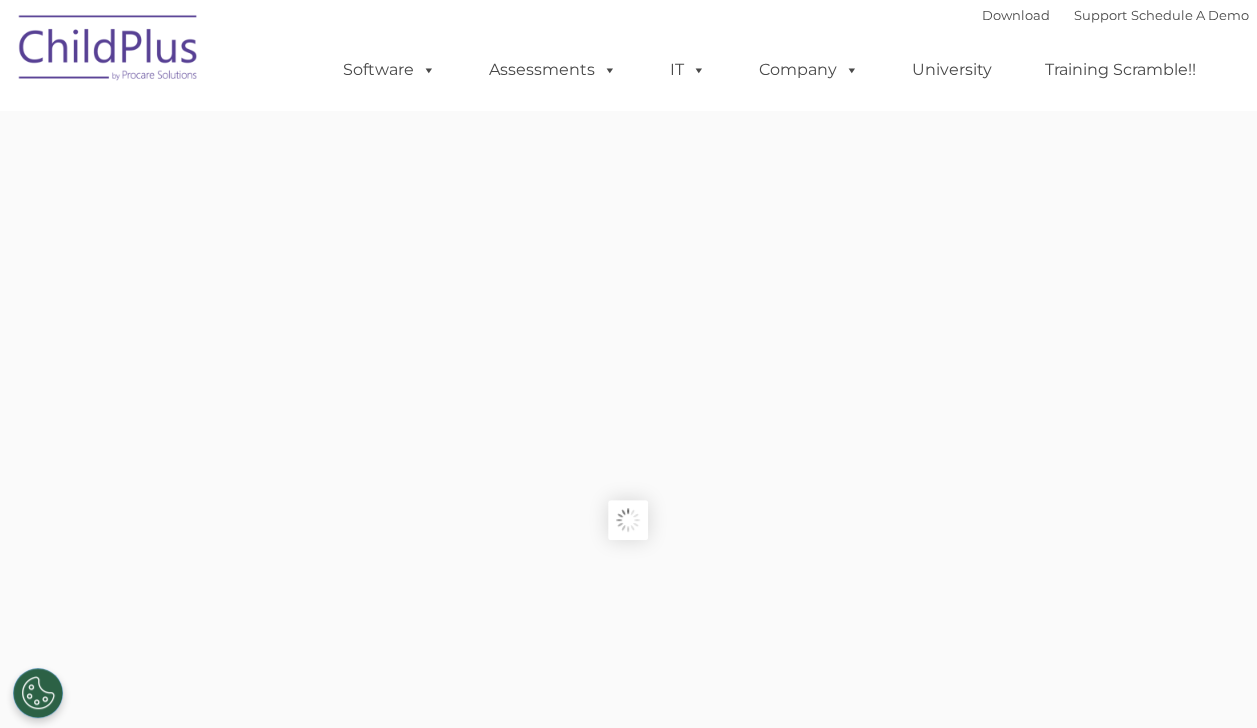 type on "" 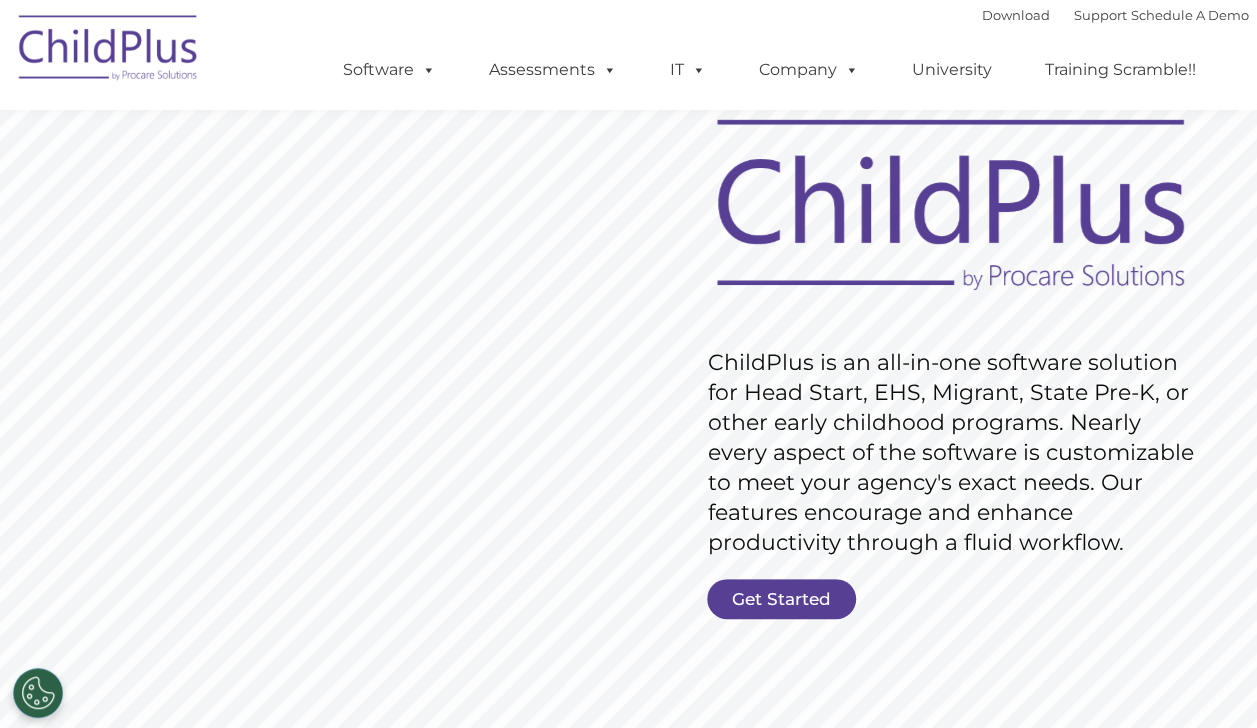 scroll, scrollTop: 80, scrollLeft: 0, axis: vertical 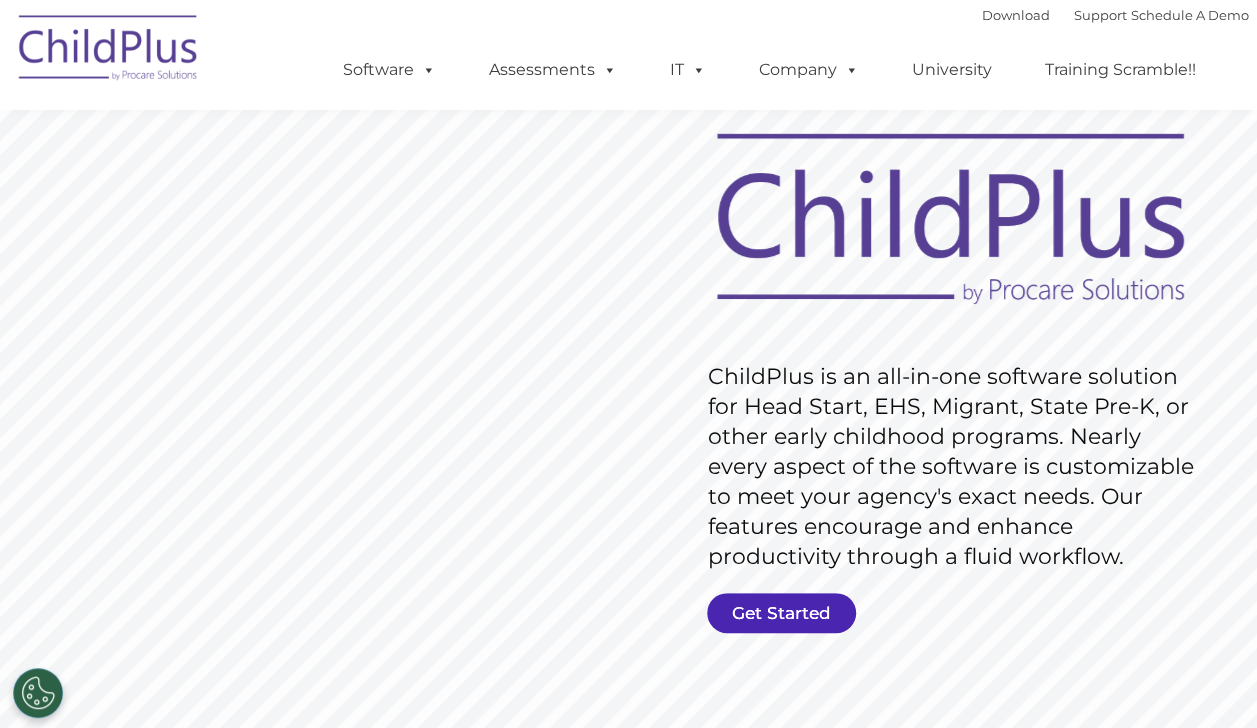 click on "Get Started" at bounding box center (781, 613) 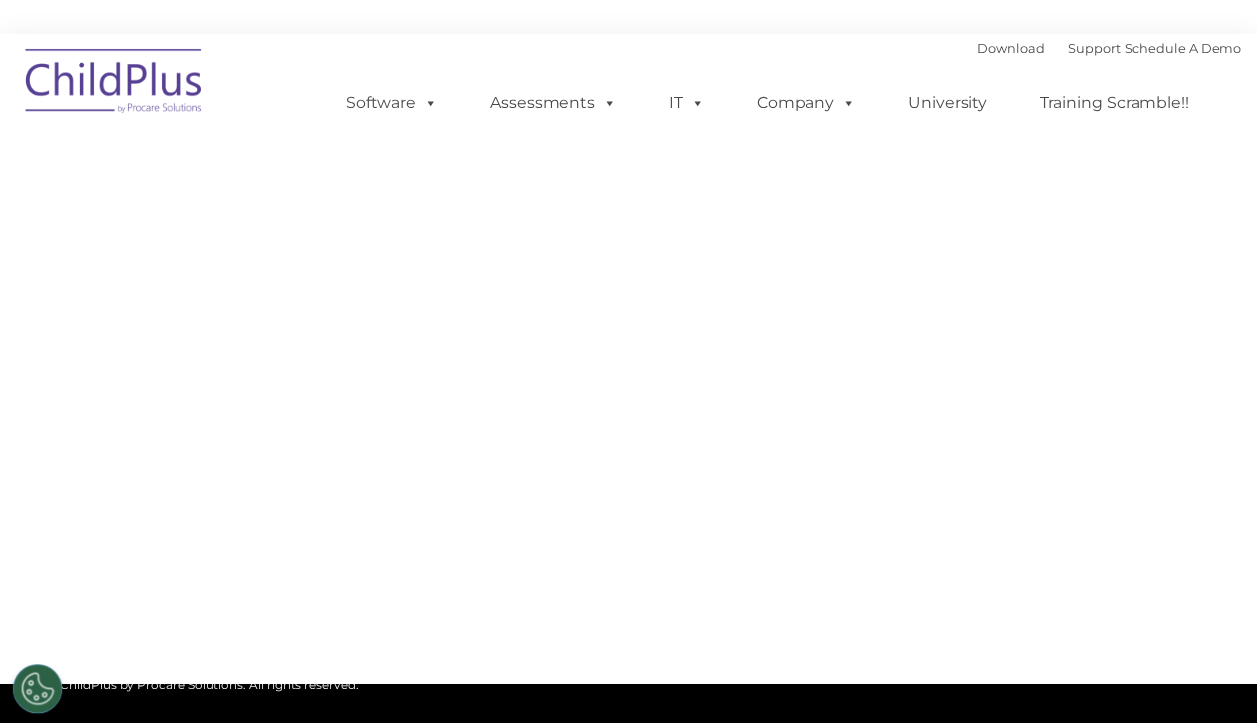 scroll, scrollTop: 0, scrollLeft: 0, axis: both 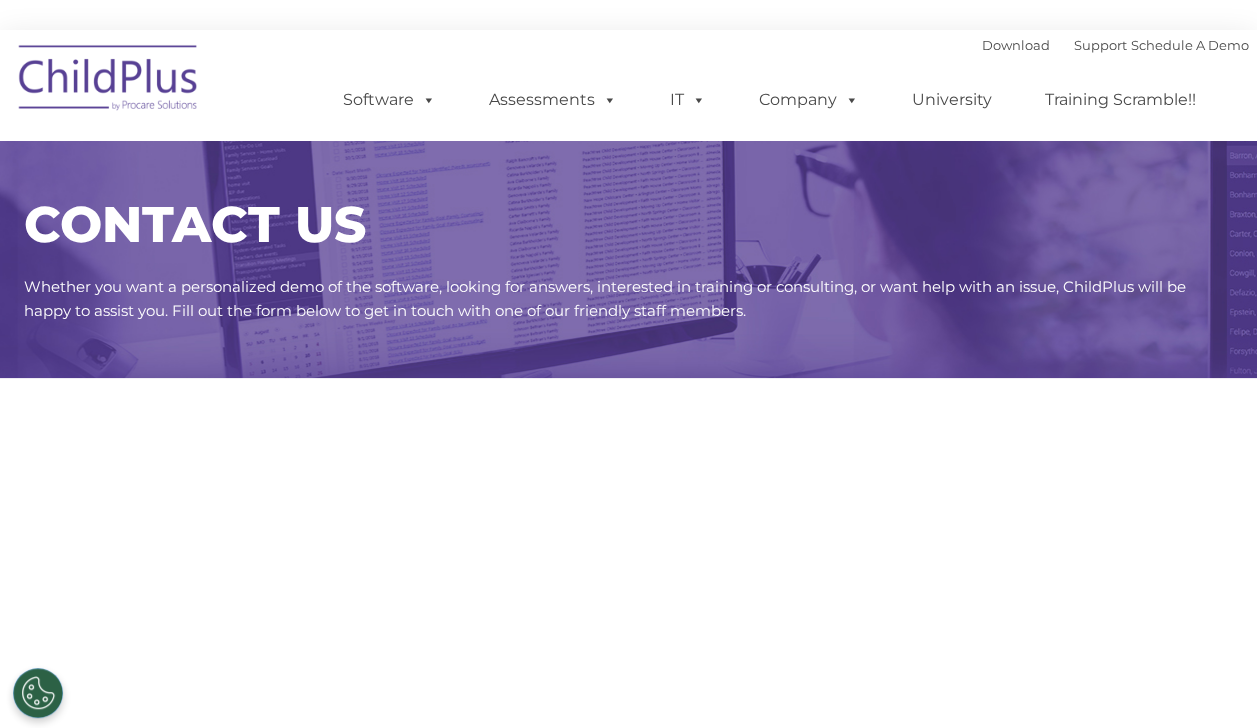 select on "MEDIUM" 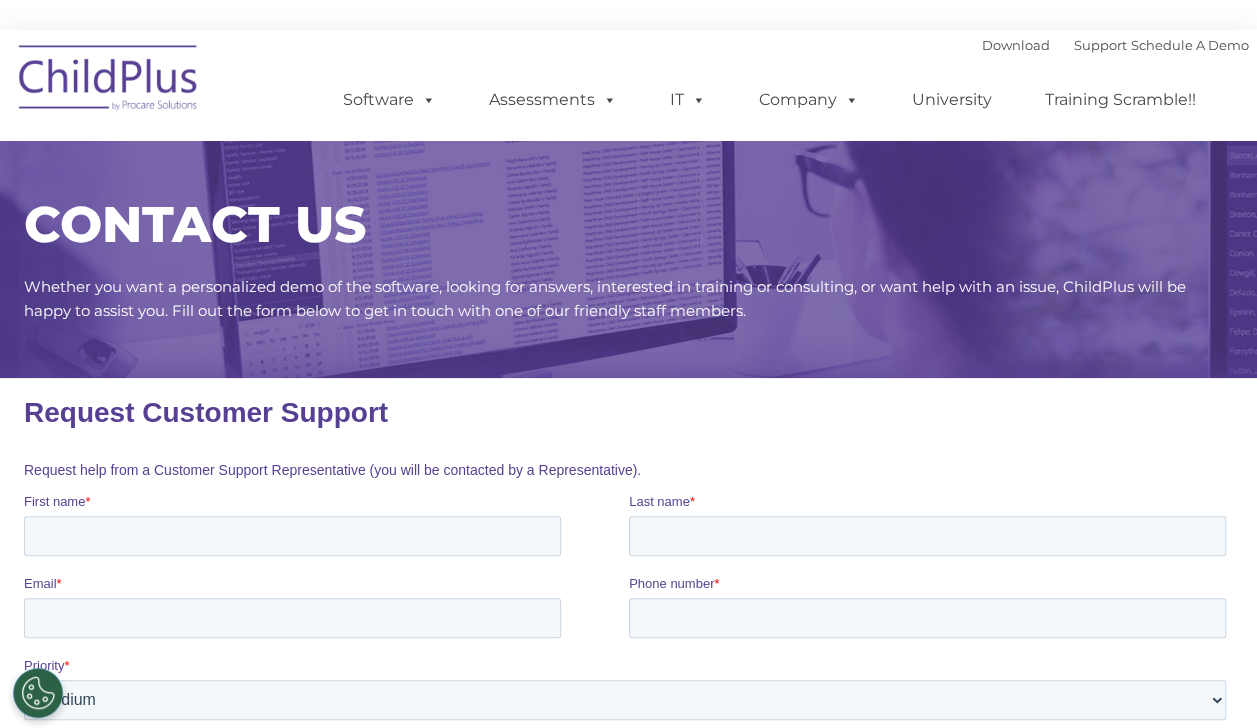scroll, scrollTop: 0, scrollLeft: 0, axis: both 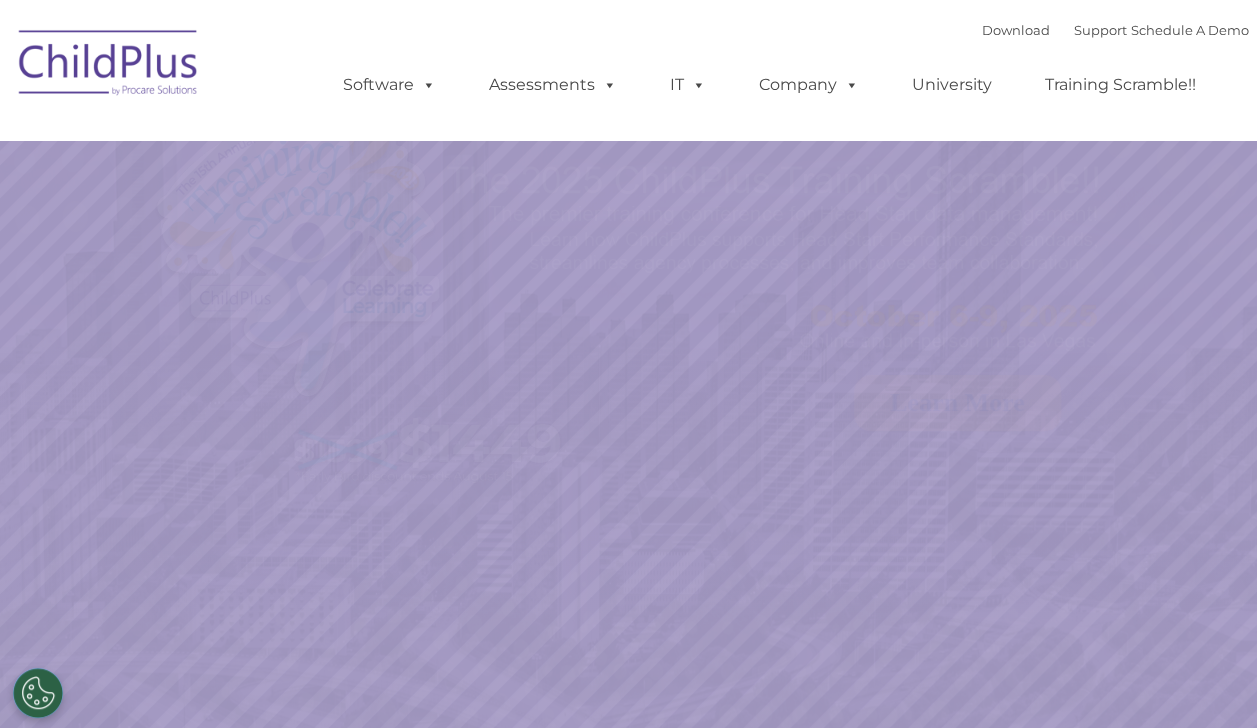 select on "MEDIUM" 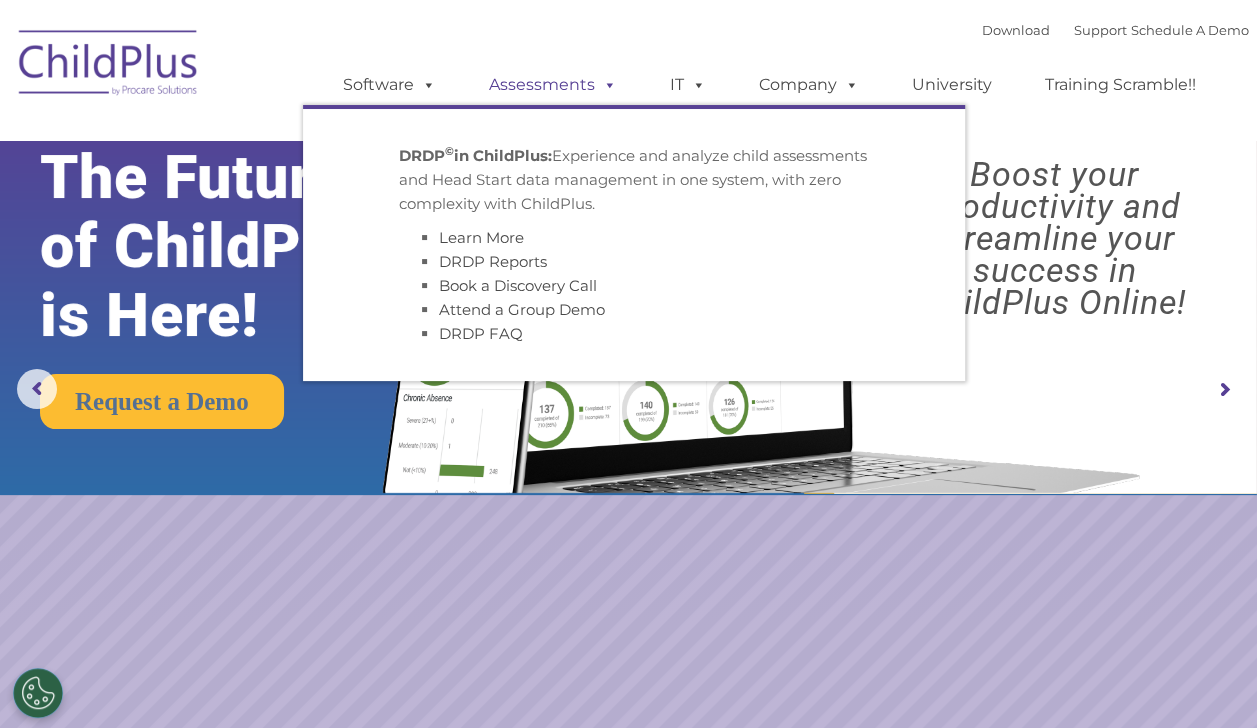 click on "Assessments" at bounding box center [553, 85] 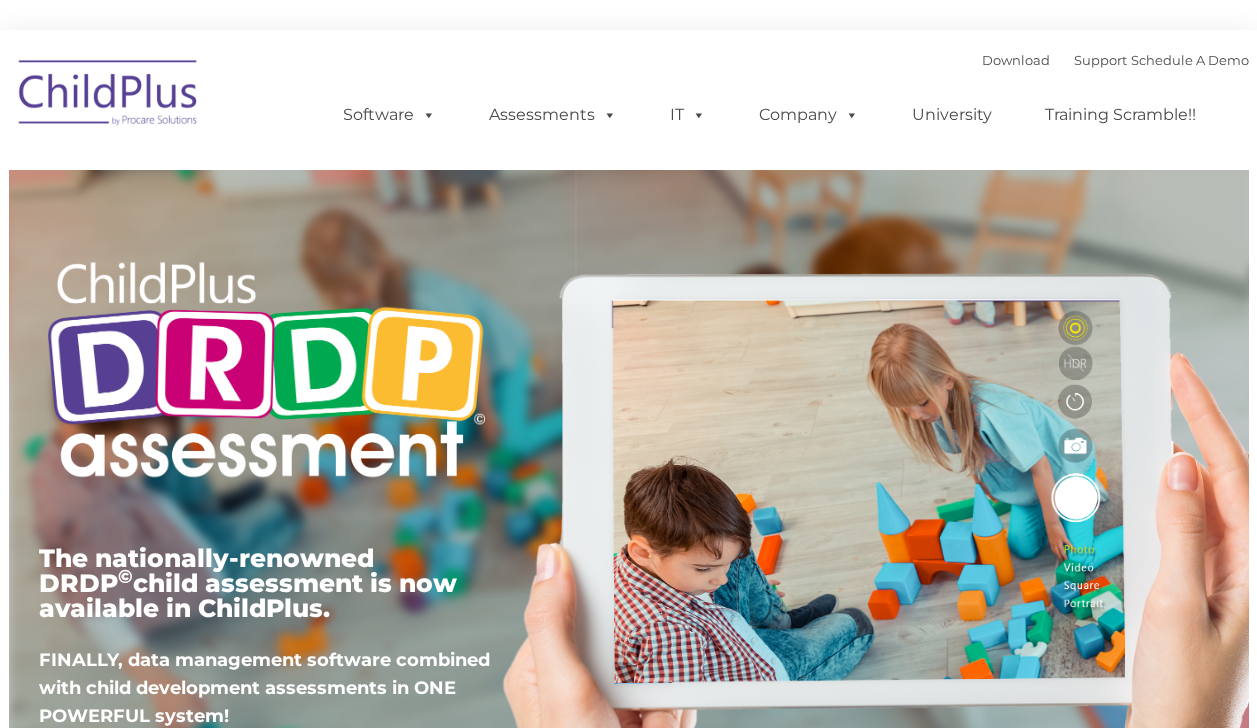 scroll, scrollTop: 0, scrollLeft: 0, axis: both 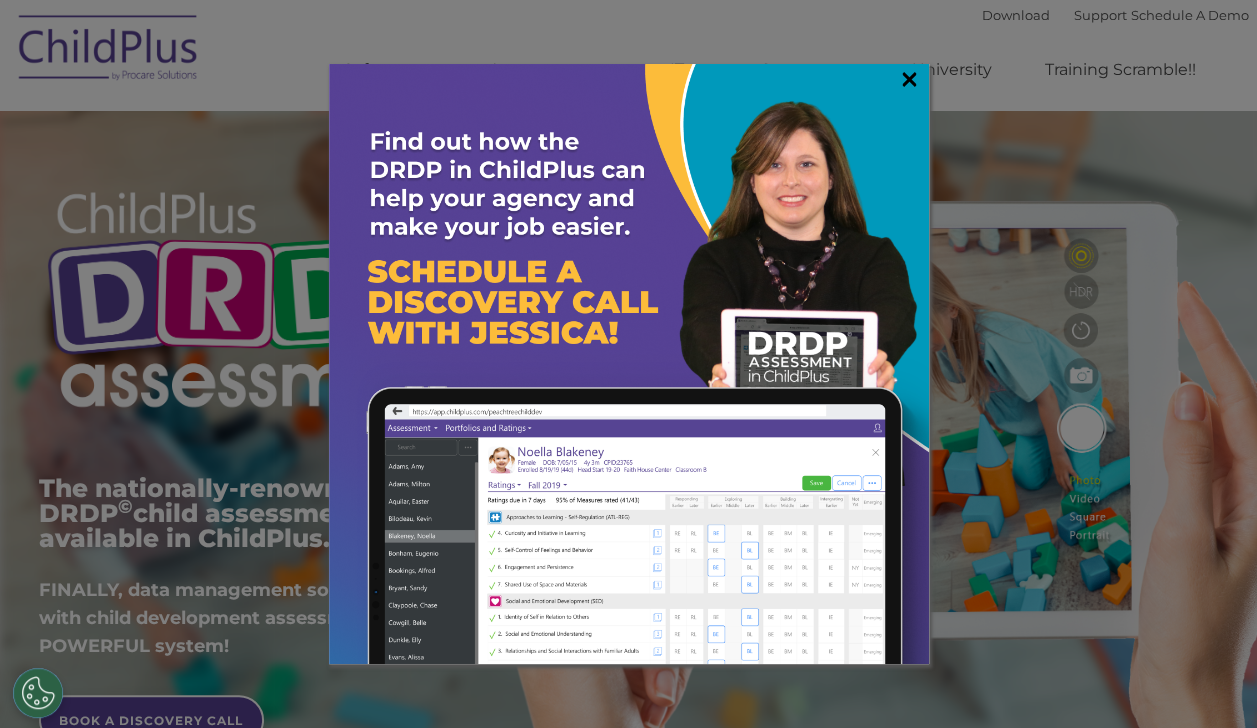 click on "×" at bounding box center (909, 79) 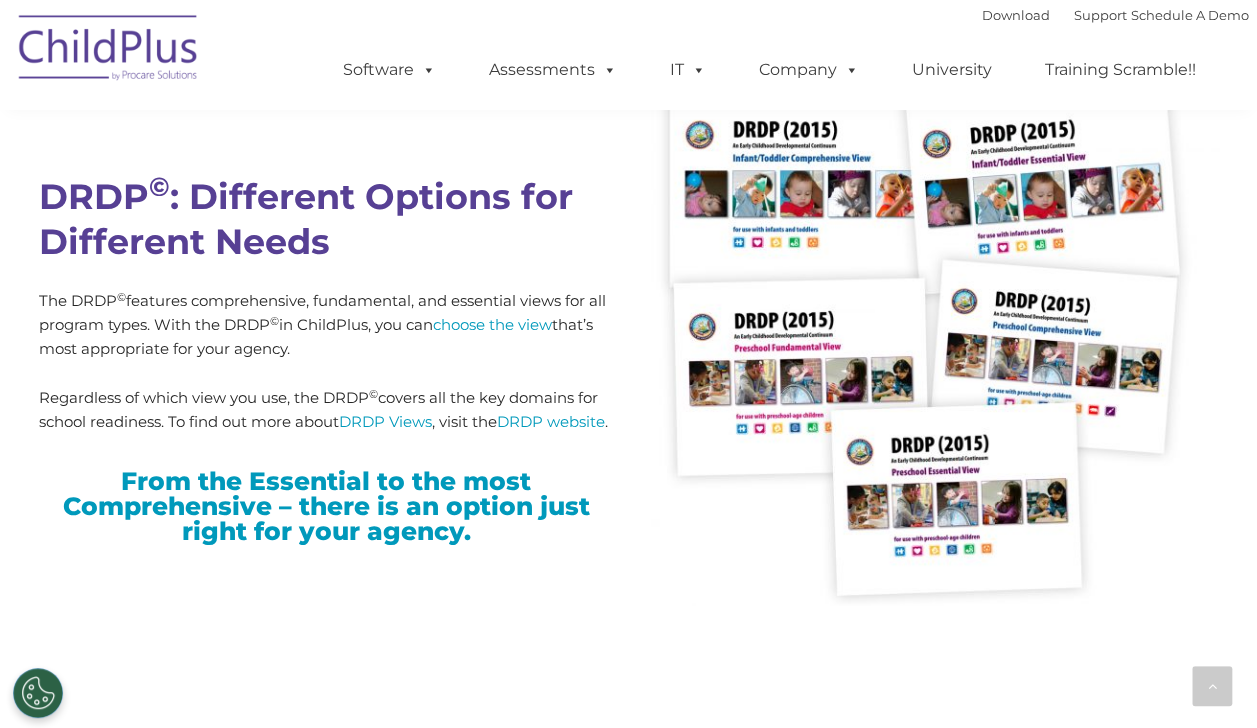 scroll, scrollTop: 4920, scrollLeft: 0, axis: vertical 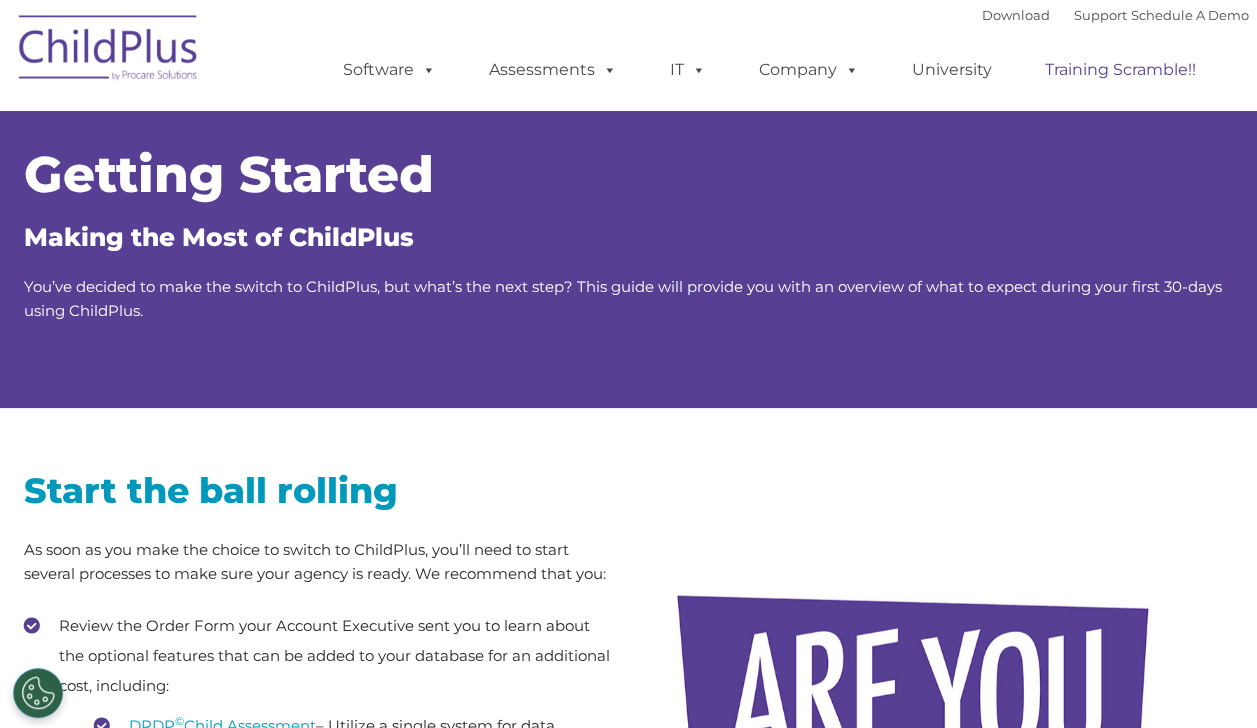 click on "Training Scramble!!" at bounding box center [1120, 70] 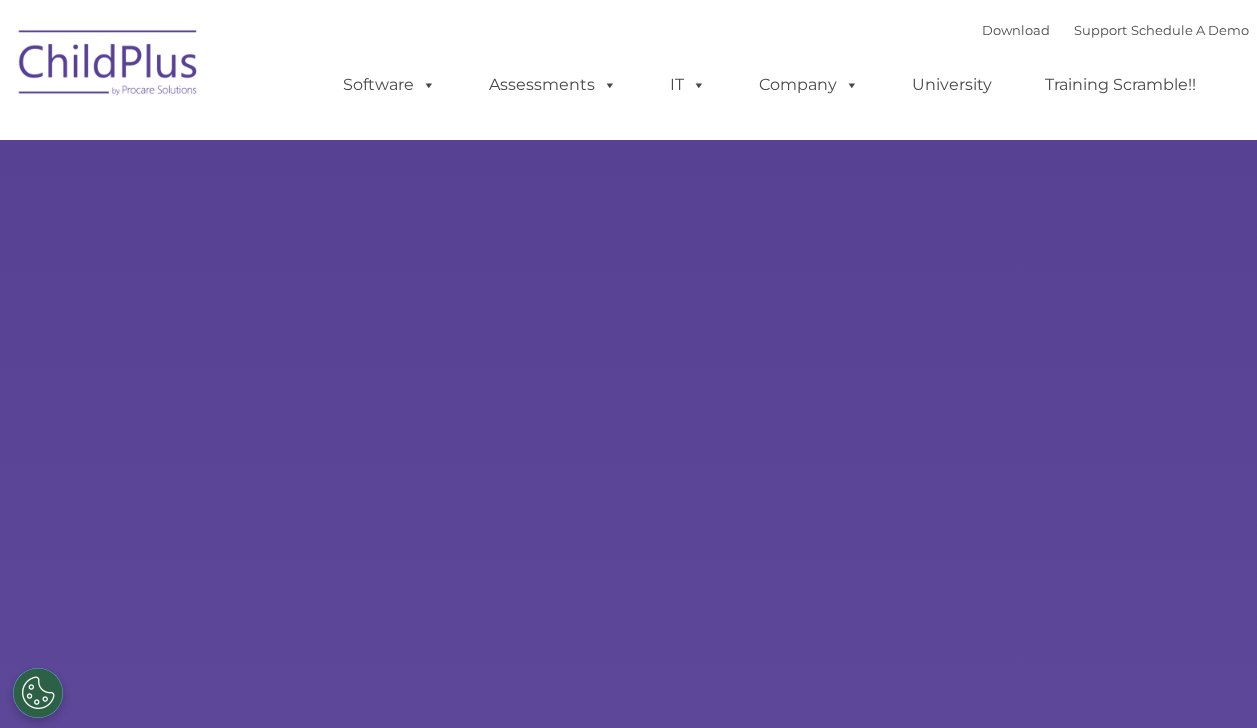 scroll, scrollTop: 0, scrollLeft: 0, axis: both 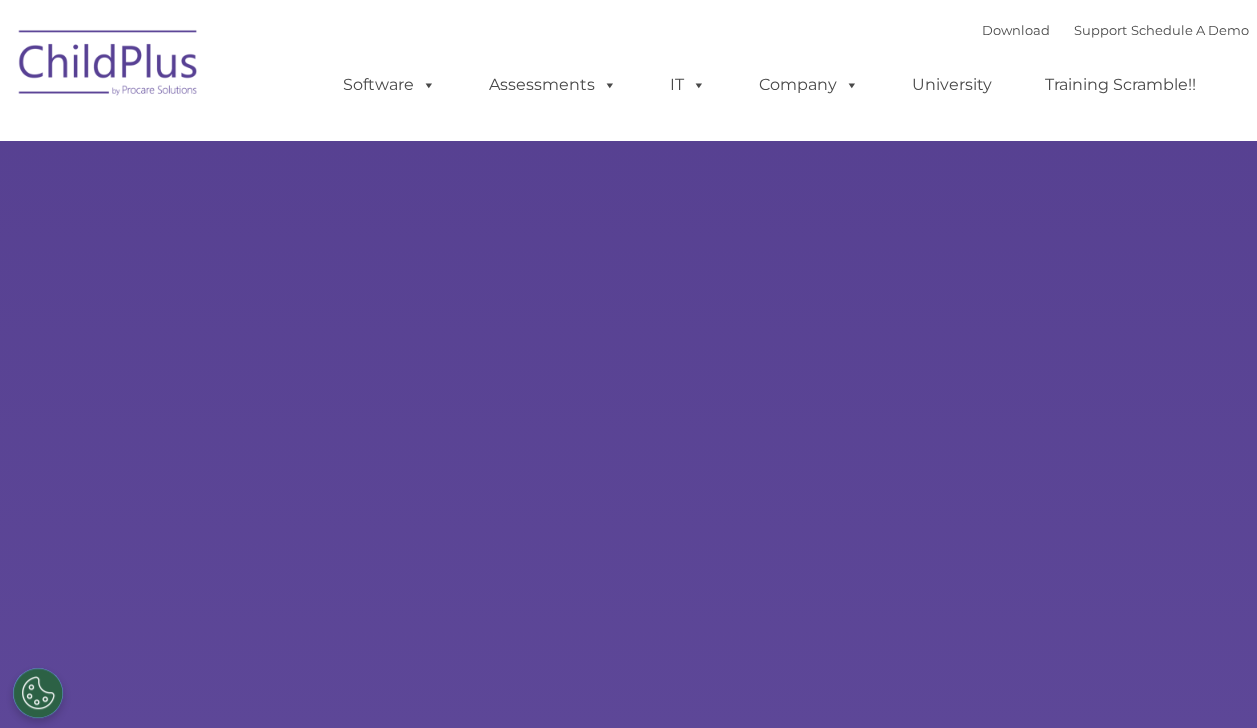 select on "MEDIUM" 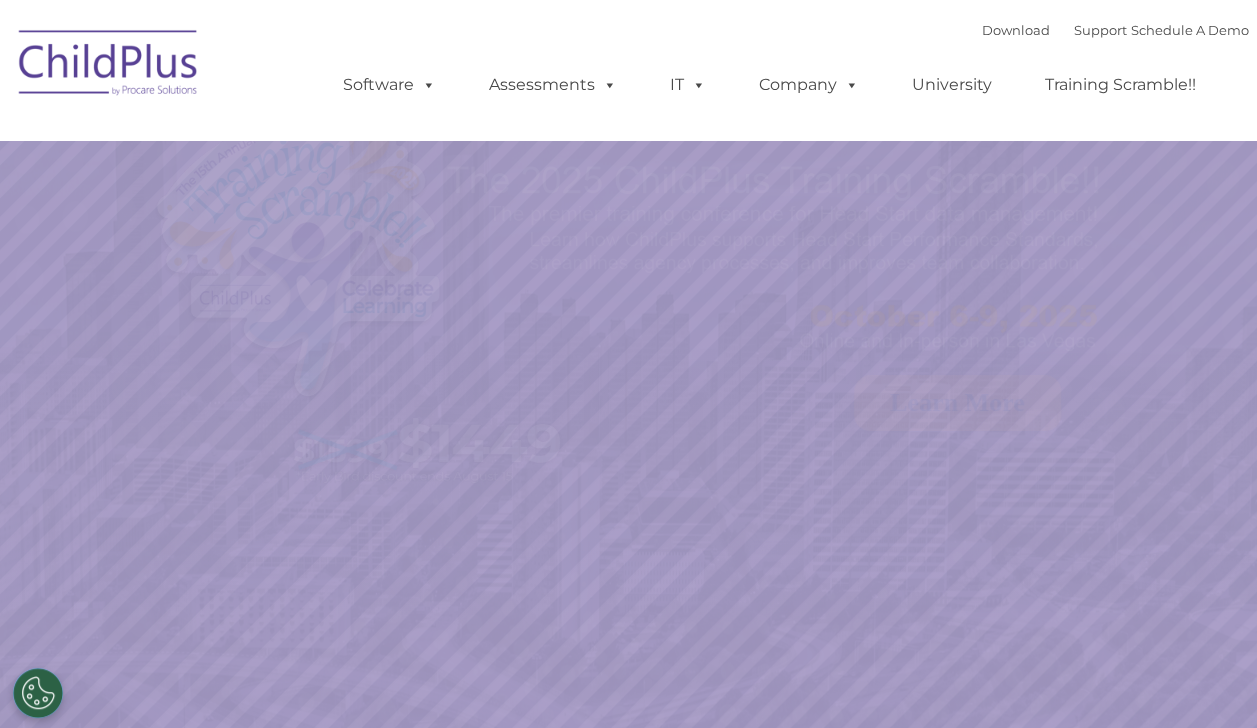 scroll, scrollTop: 0, scrollLeft: 0, axis: both 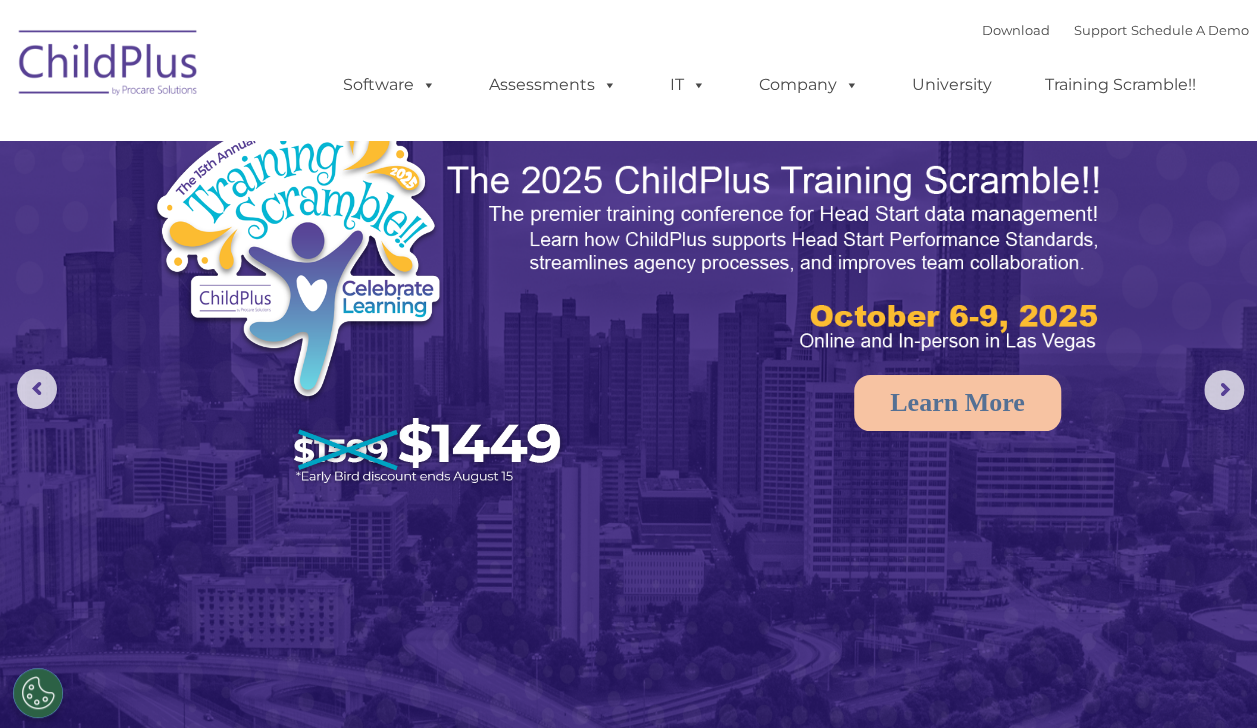 click at bounding box center (109, 66) 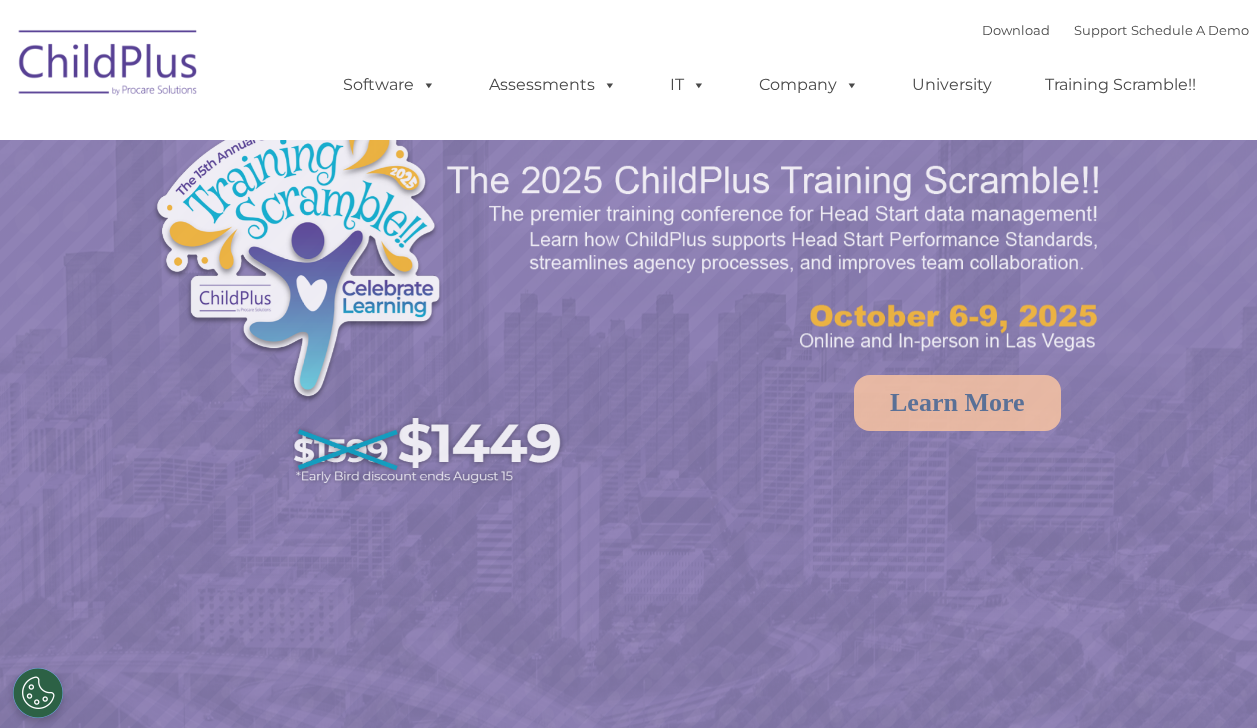 scroll, scrollTop: 0, scrollLeft: 0, axis: both 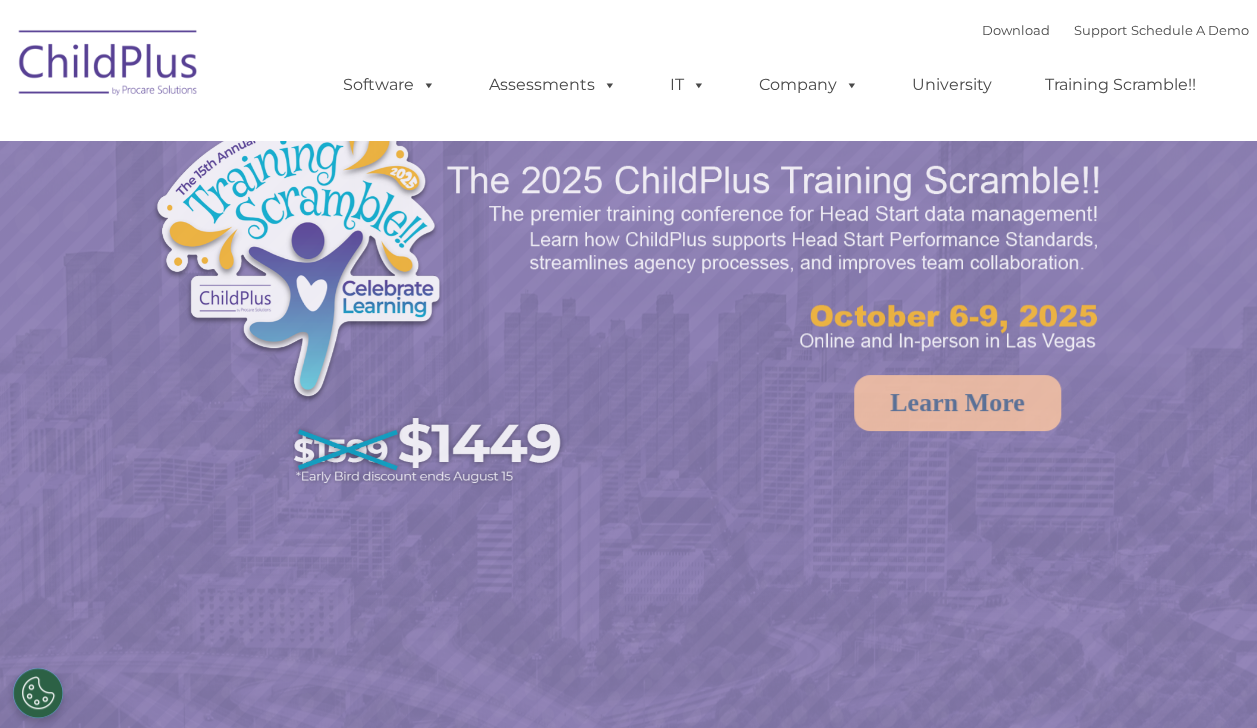 select on "MEDIUM" 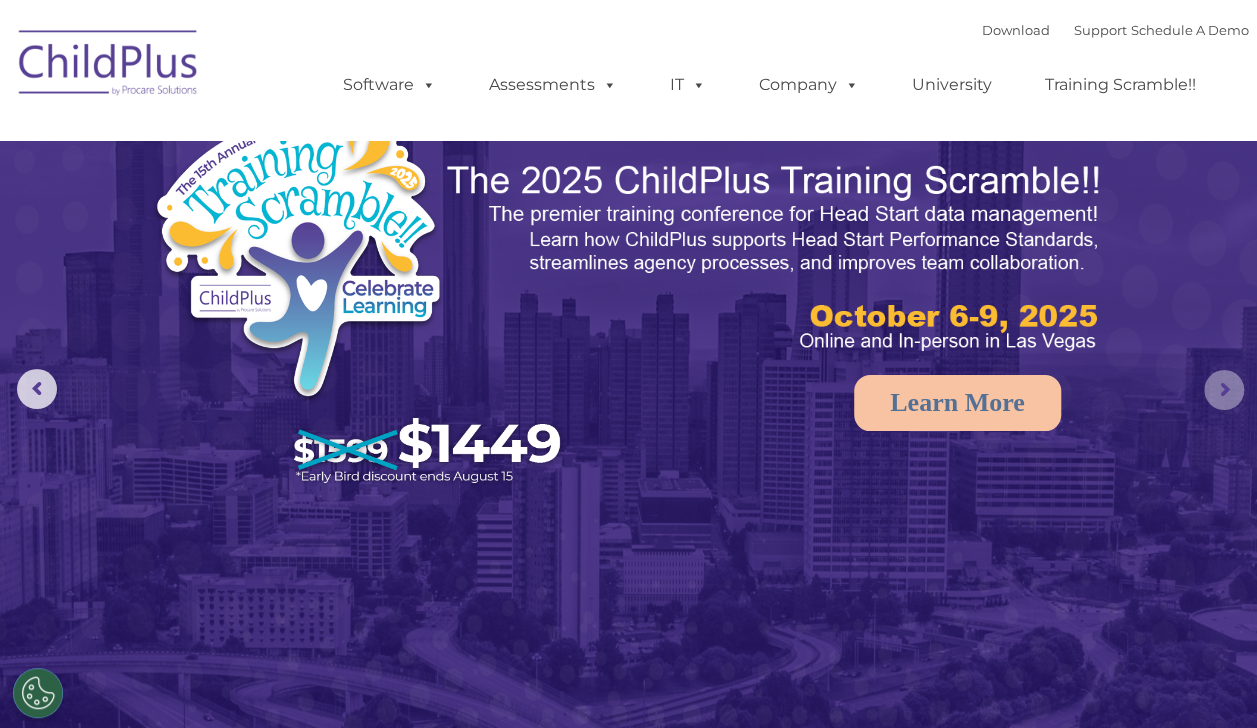 click 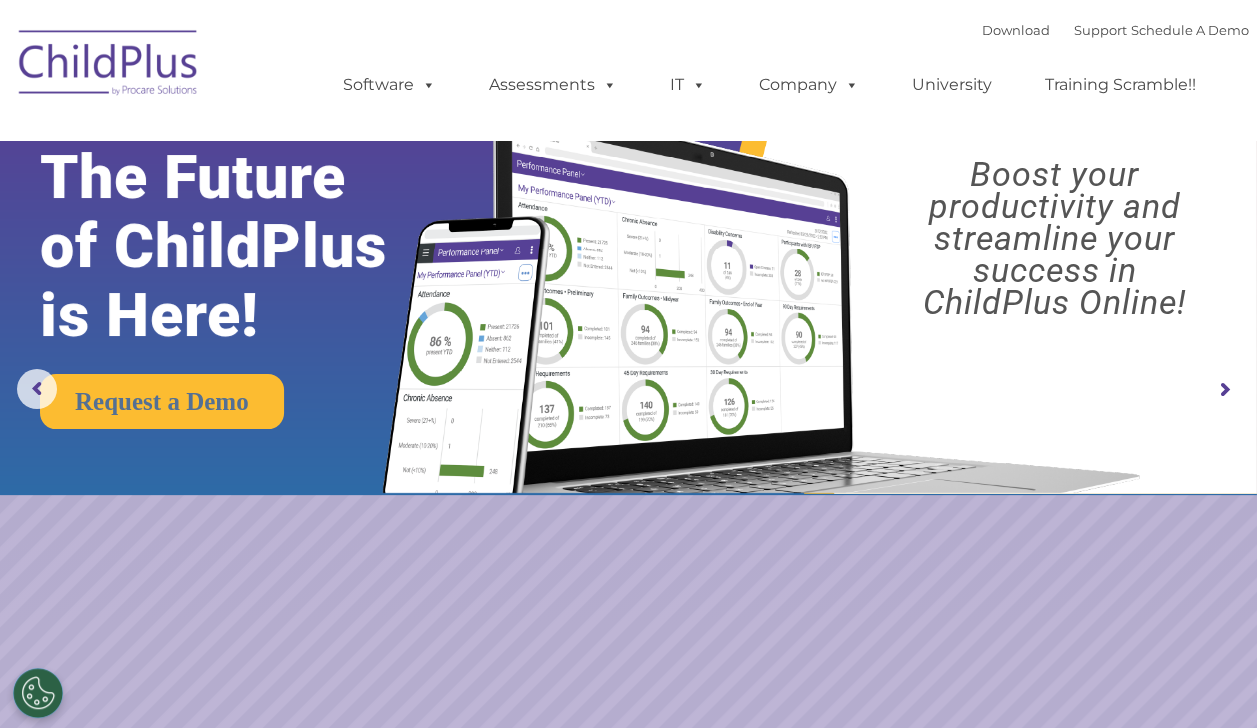 click 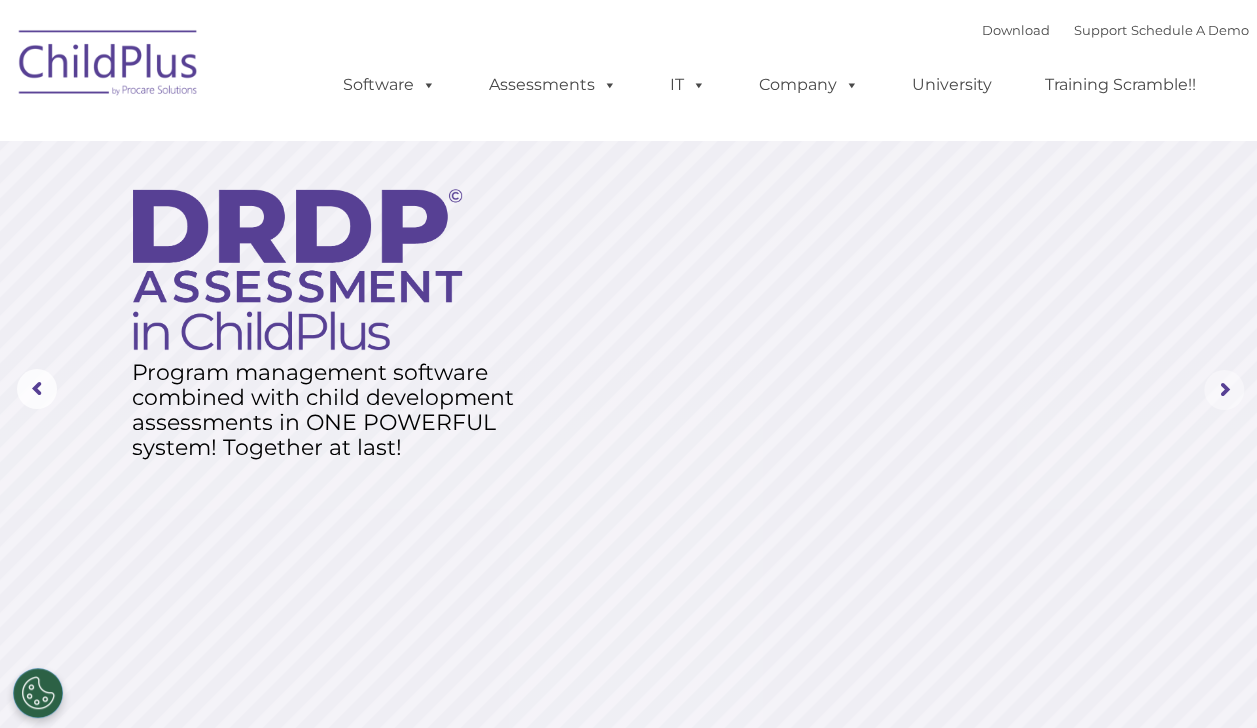 click 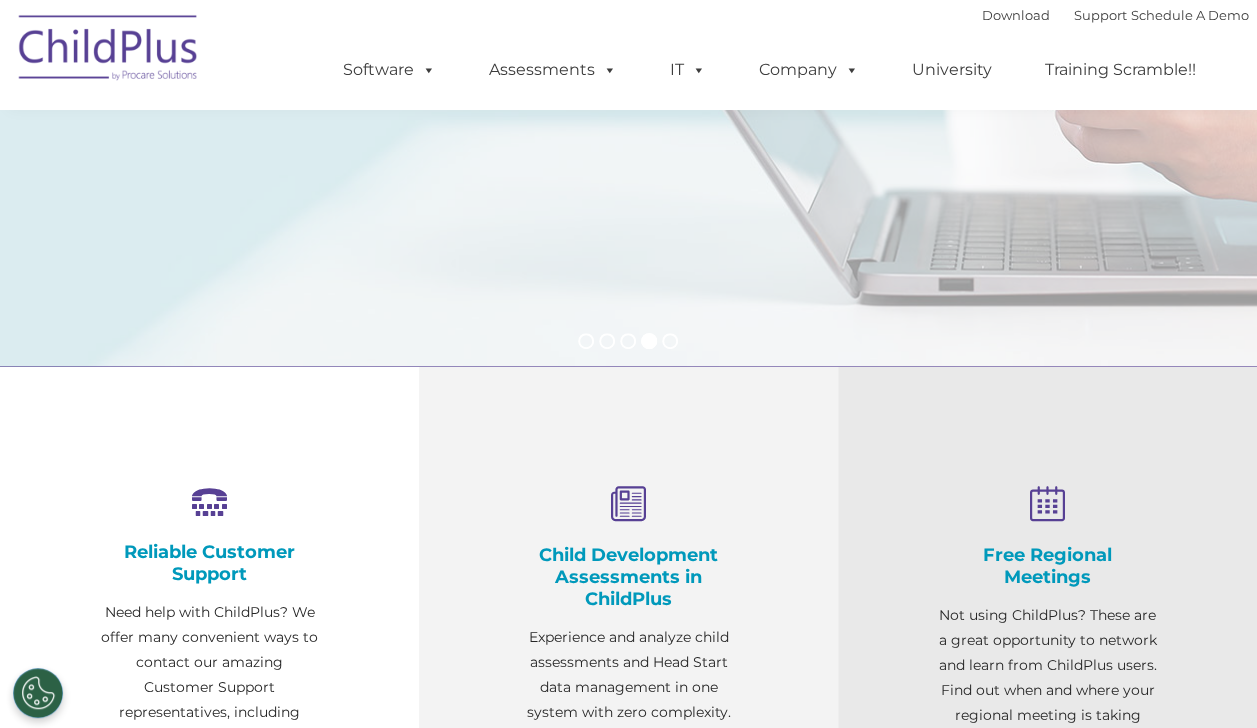 scroll, scrollTop: 440, scrollLeft: 0, axis: vertical 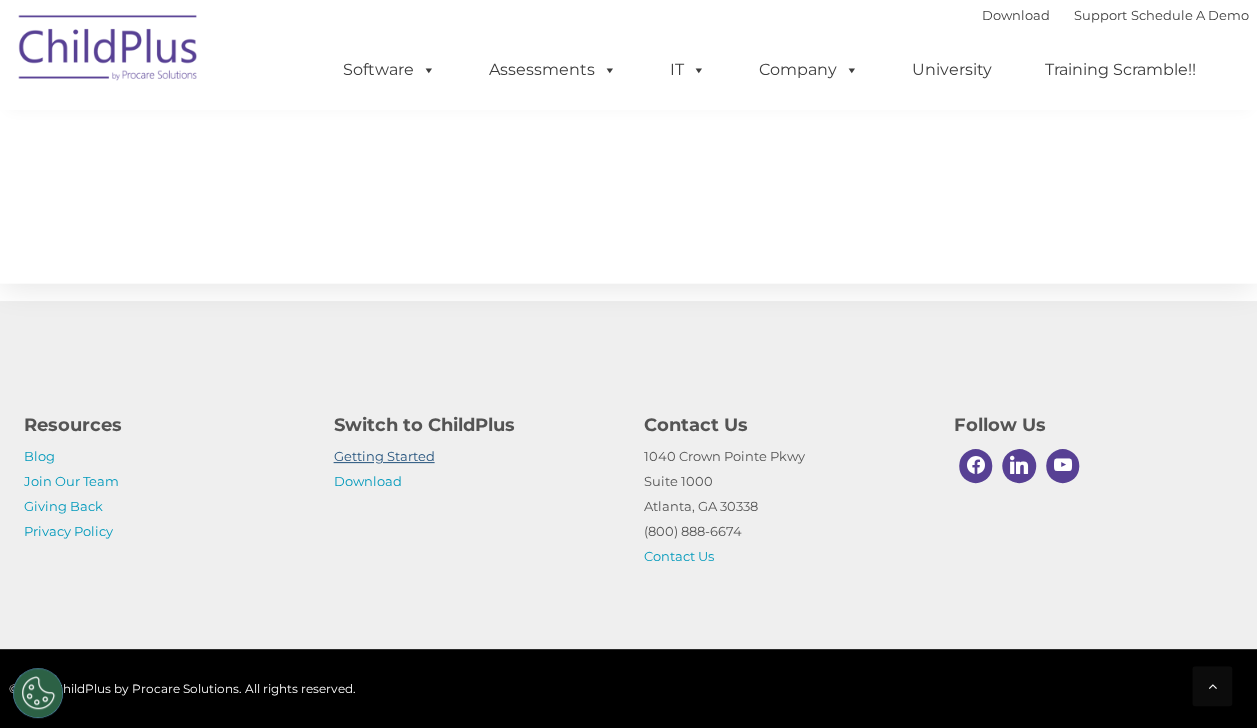click on "Getting Started" at bounding box center [384, 456] 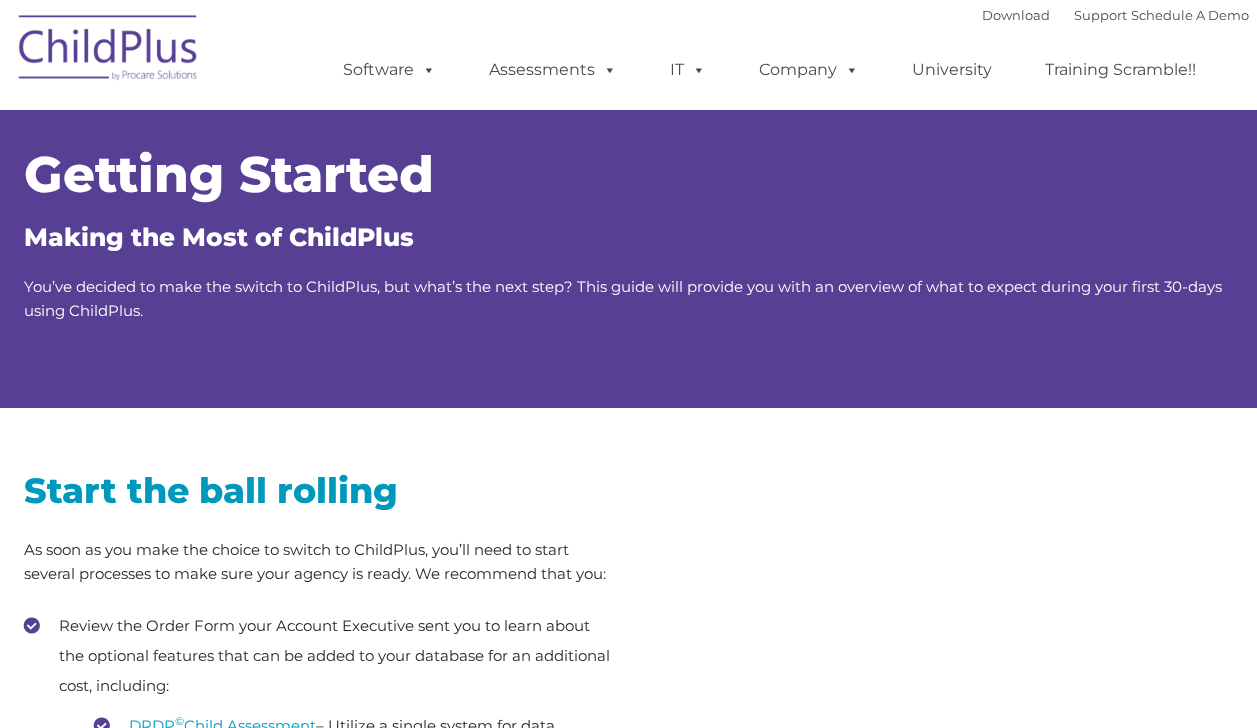 scroll, scrollTop: 0, scrollLeft: 0, axis: both 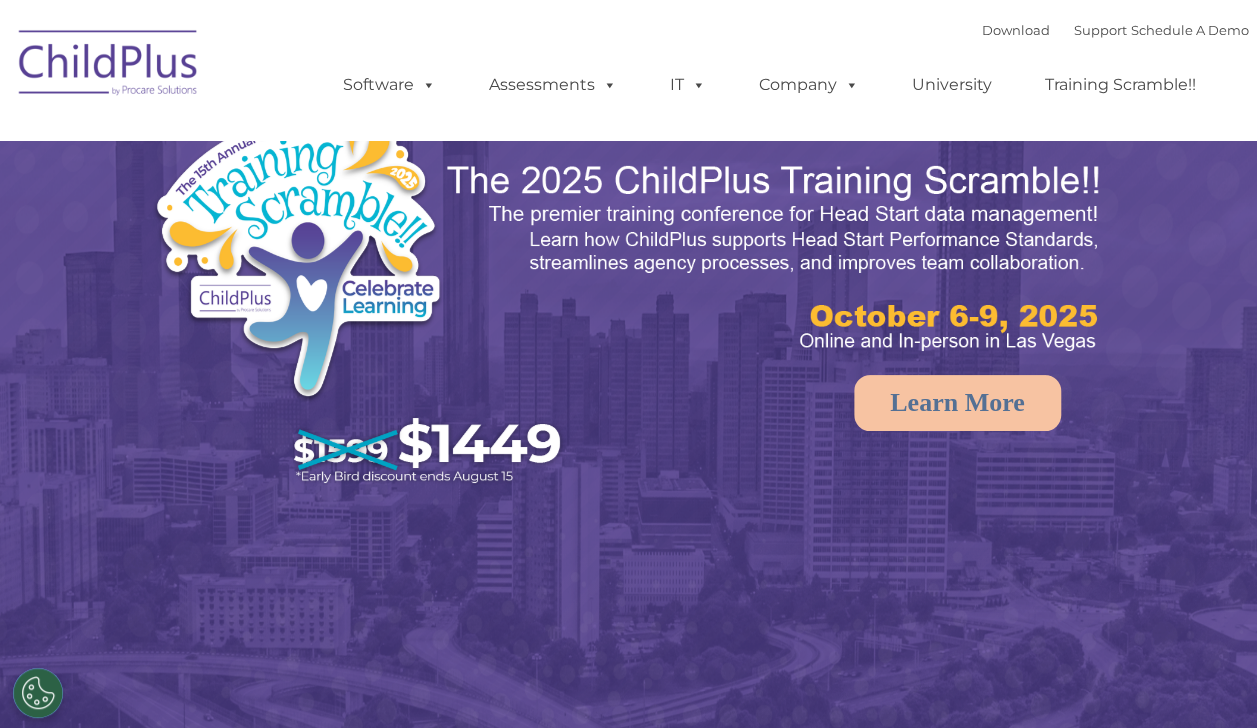 select on "MEDIUM" 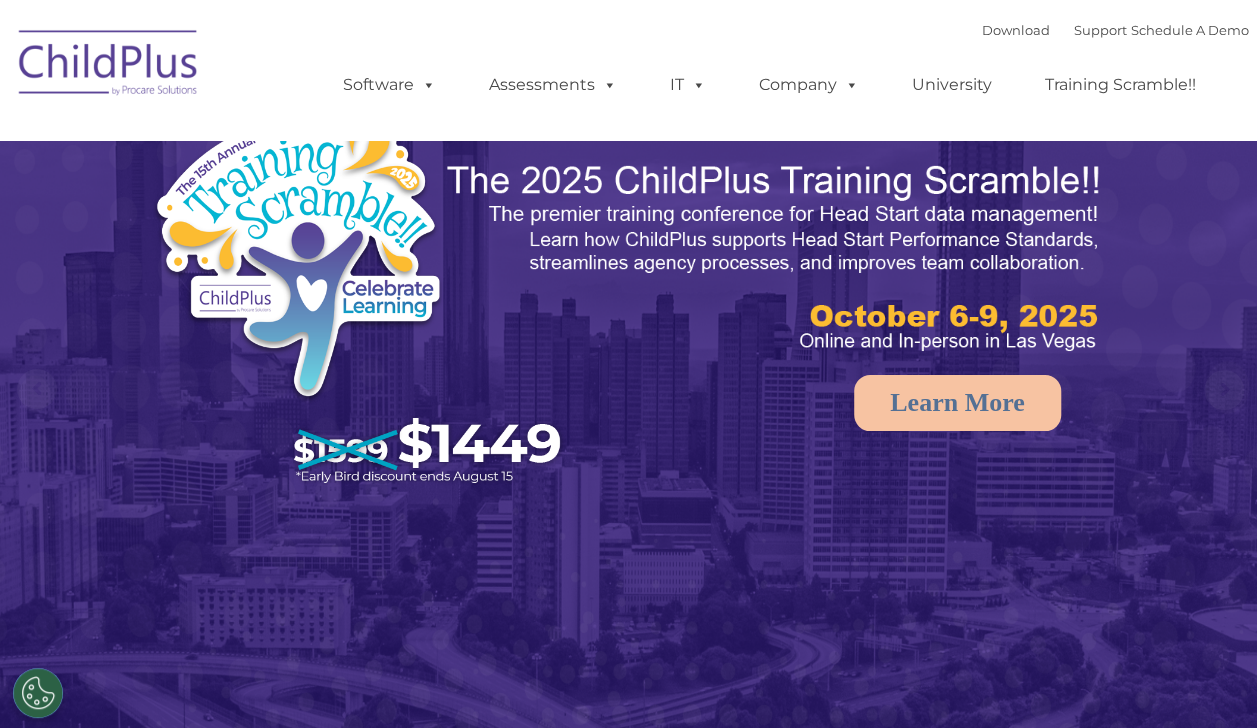 scroll, scrollTop: 0, scrollLeft: 0, axis: both 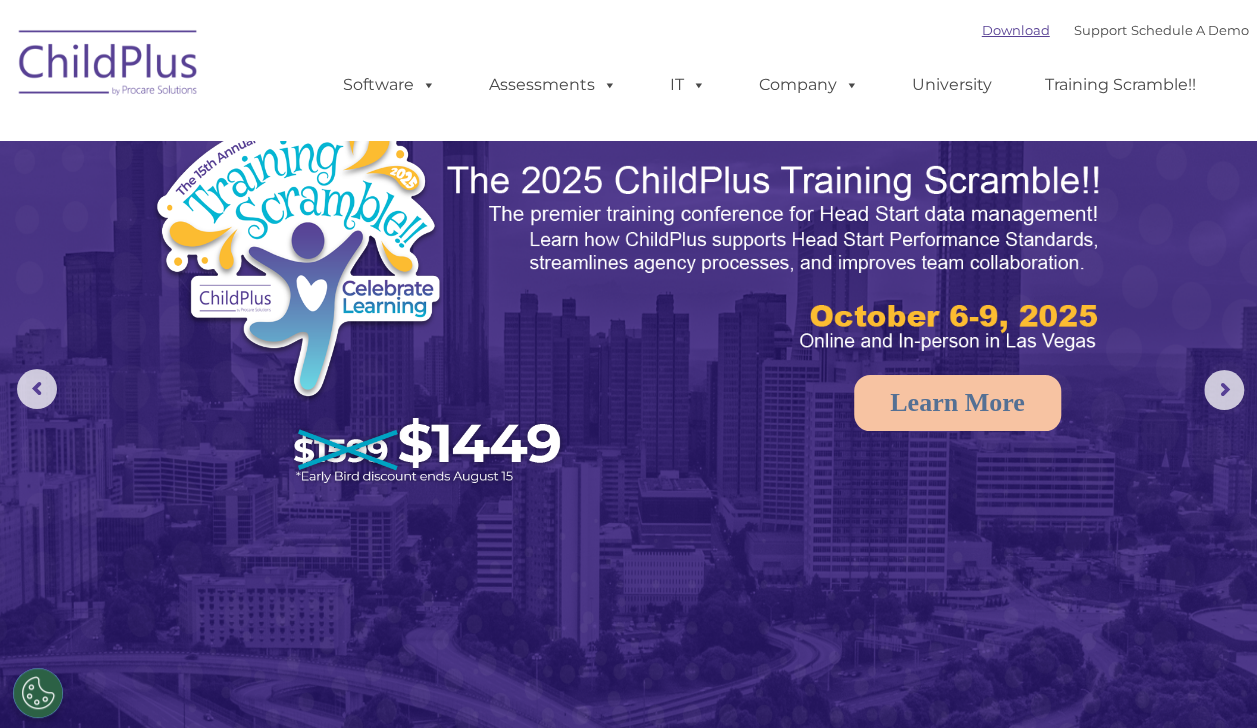 click on "Download" at bounding box center [1016, 30] 